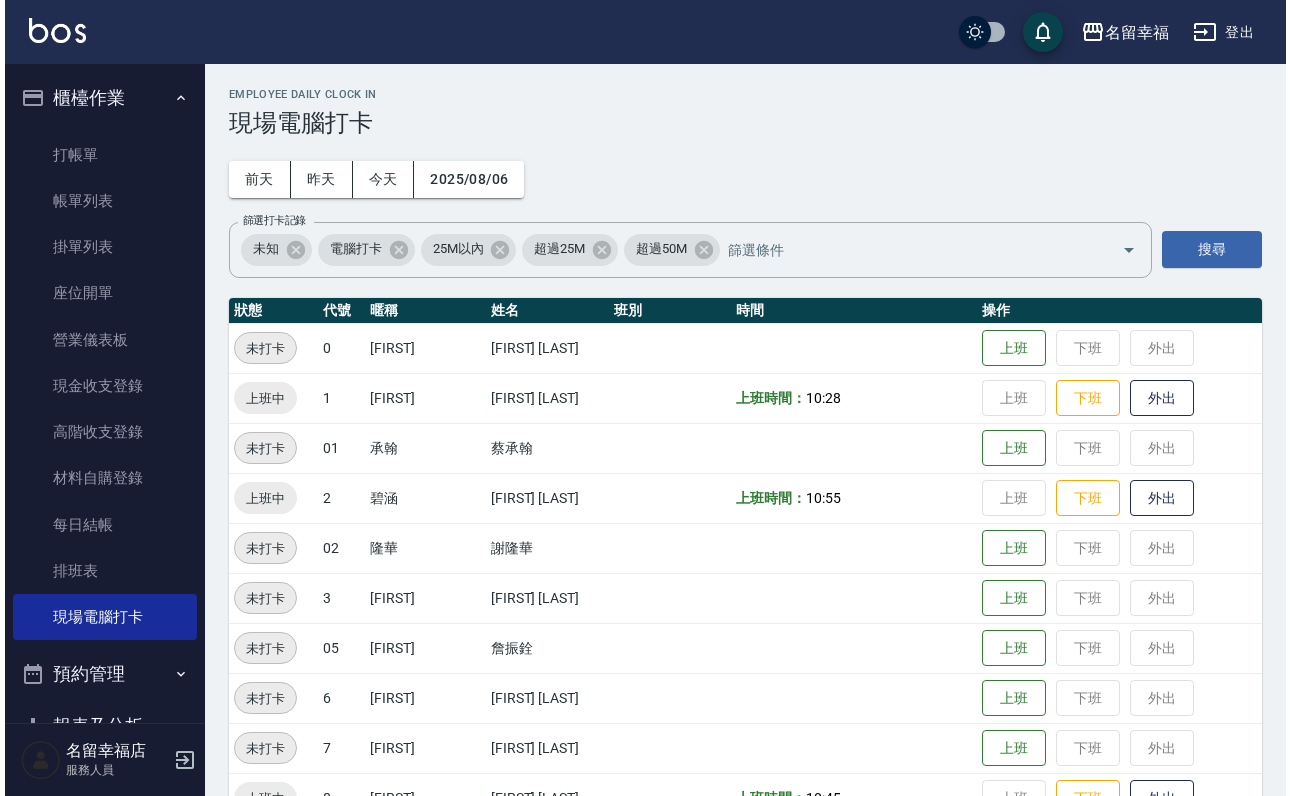 scroll, scrollTop: 0, scrollLeft: 0, axis: both 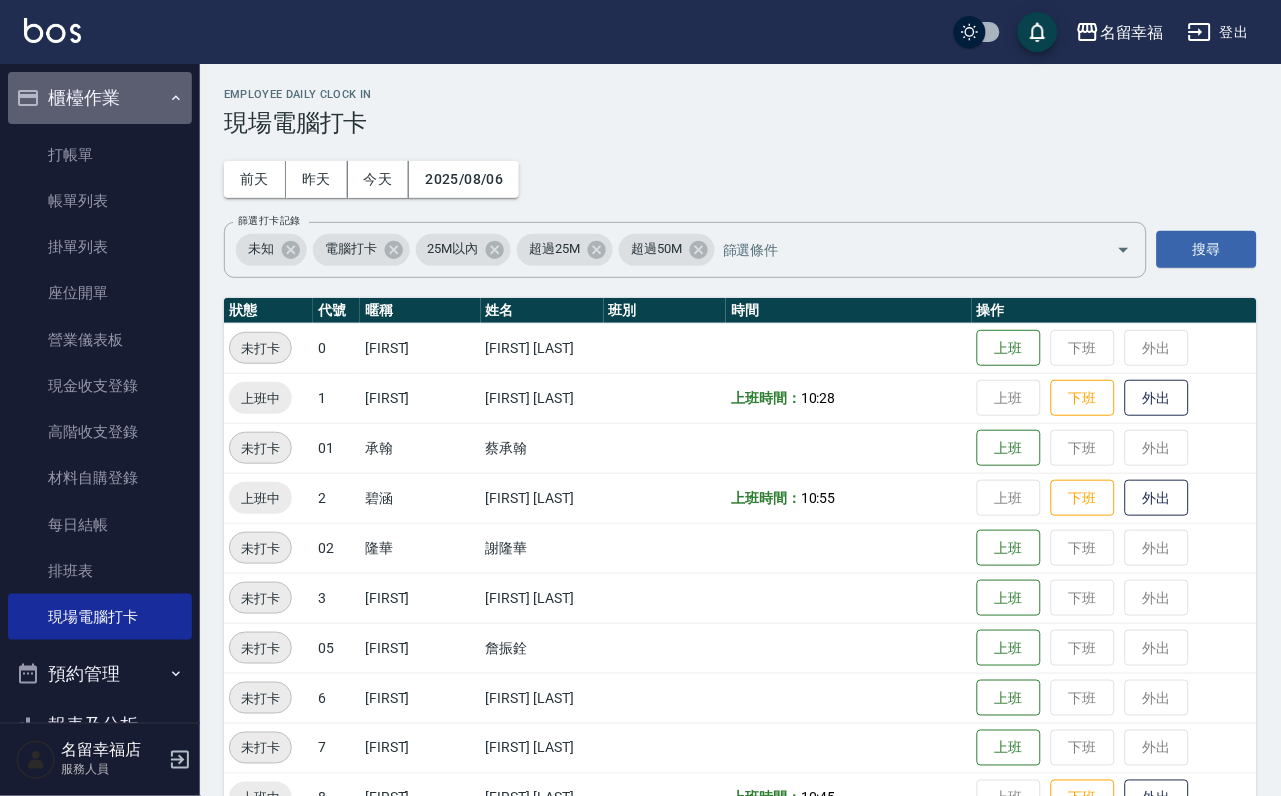 click on "櫃檯作業" at bounding box center [100, 98] 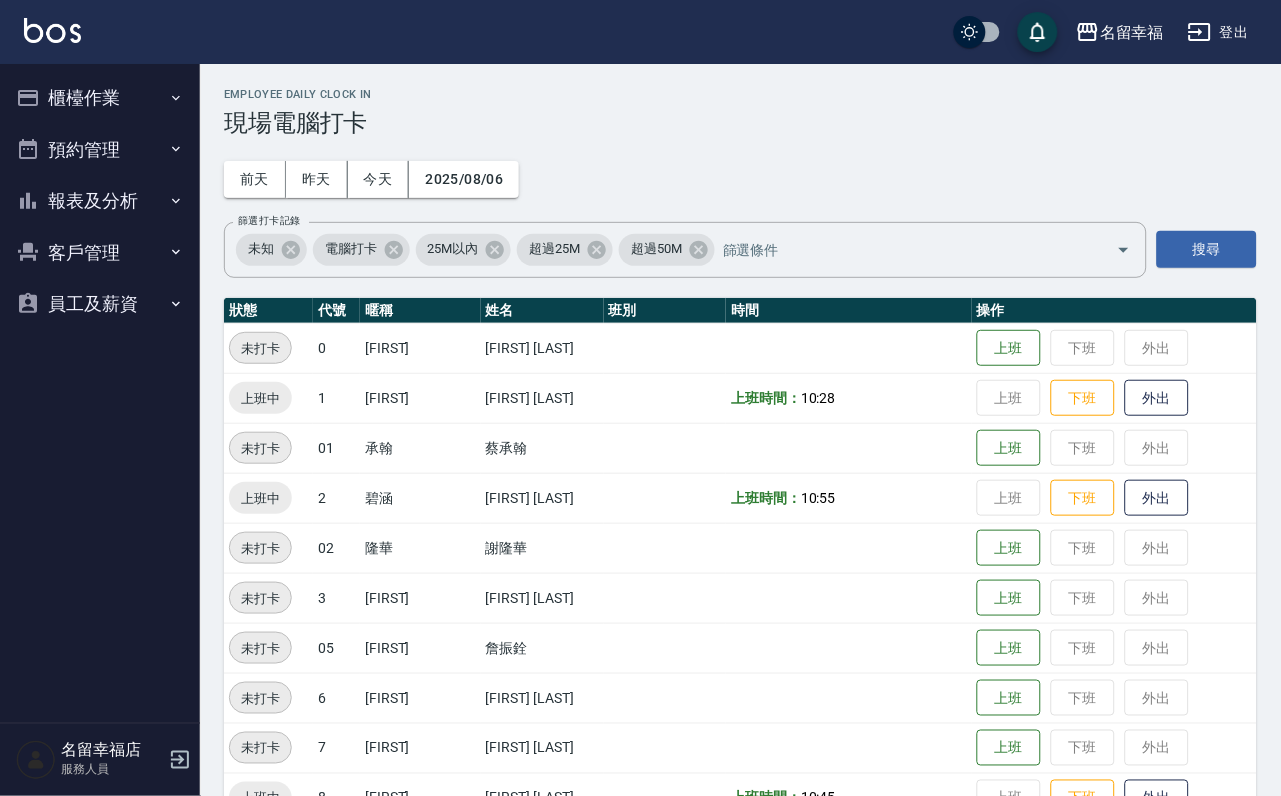 click on "櫃檯作業 打帳單 帳單列表 掛單列表 座位開單 營業儀表板 現金收支登錄 高階收支登錄 材料自購登錄 每日結帳 排班表 現場電腦打卡 預約管理 預約管理 單日預約紀錄 單週預約紀錄 報表及分析 報表目錄 店家日報表 互助日報表 互助排行榜 互助點數明細 互助業績報表 全店業績分析表 設計師日報表 設計師業績分析表 設計師業績月報表 設計師排行榜 商品銷售排行榜 商品消耗明細 店販抽成明細 顧客入金餘額表 每日非現金明細 每日收支明細 收支分類明細表 客戶管理 客戶列表 卡券管理 入金管理 員工及薪資 員工列表 全店打卡記錄" at bounding box center (100, 201) 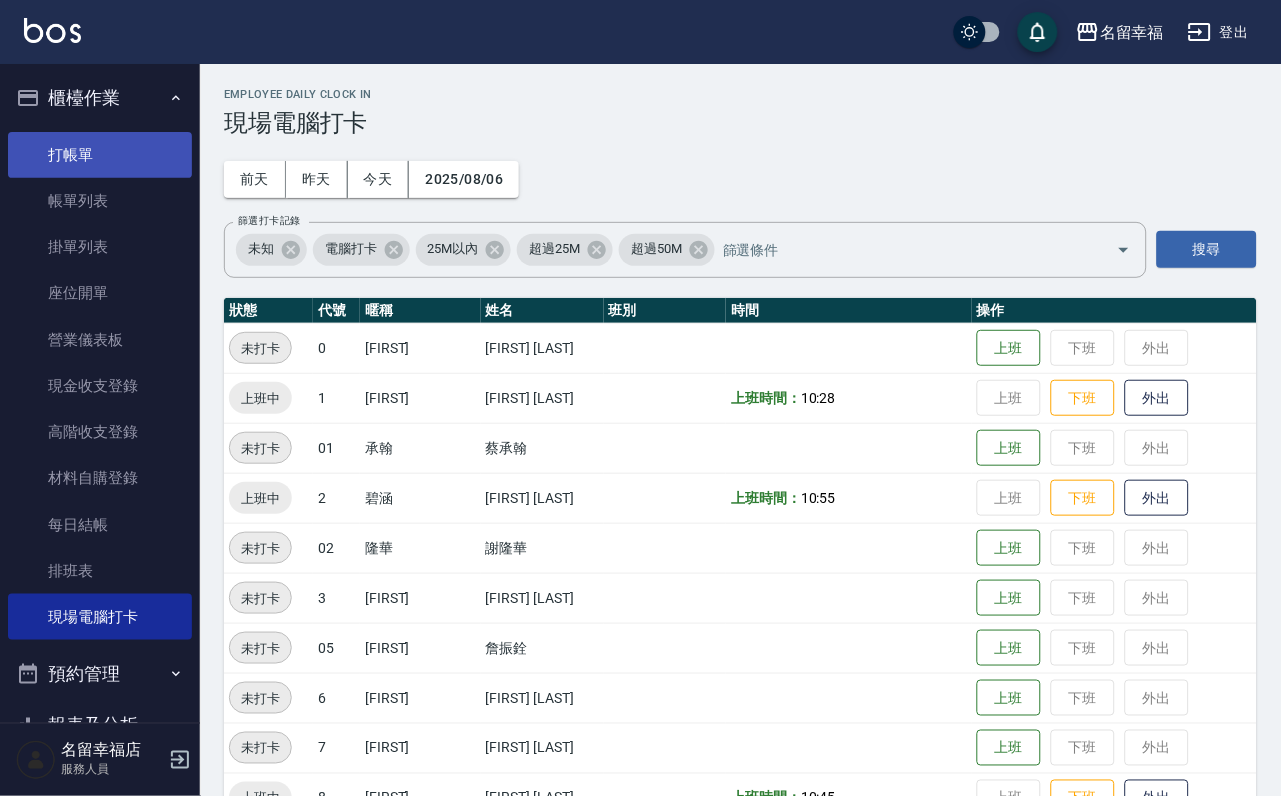 click on "打帳單" at bounding box center [100, 155] 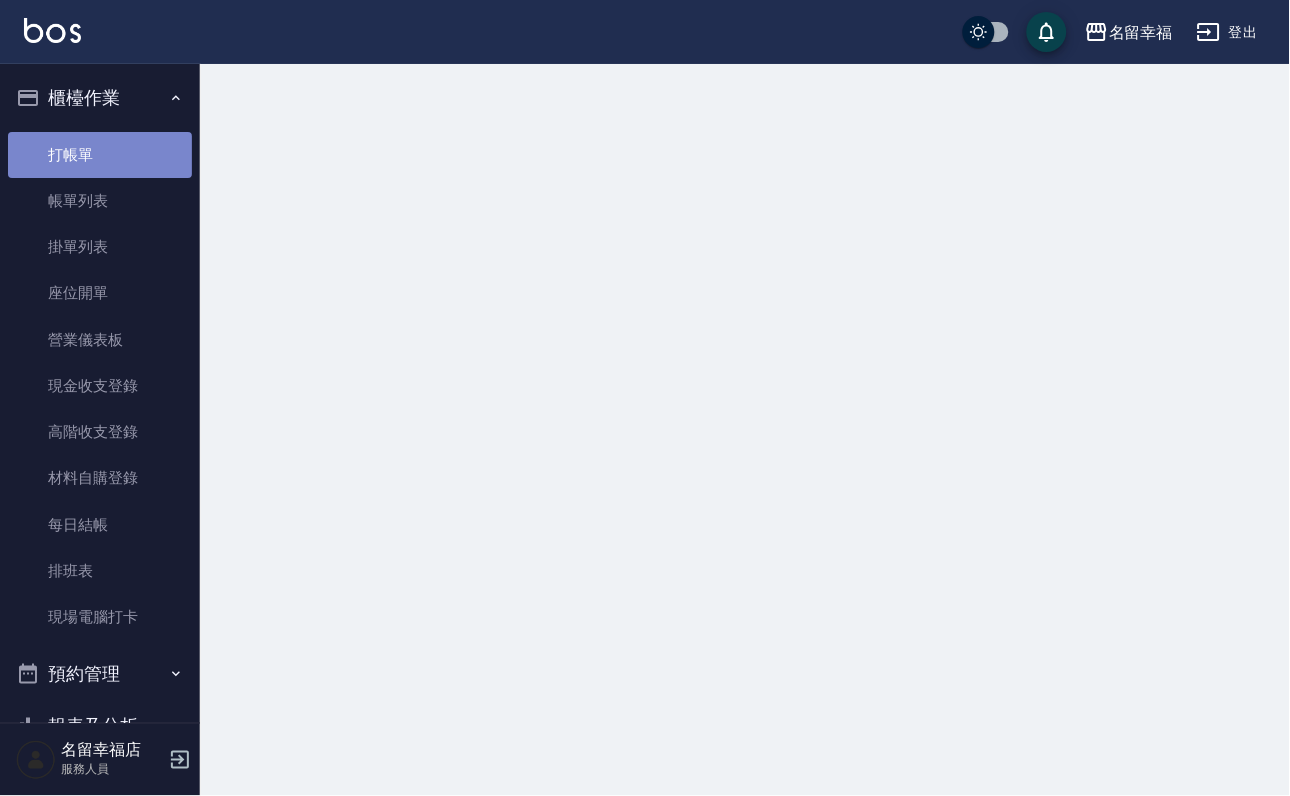 click on "打帳單" at bounding box center (100, 155) 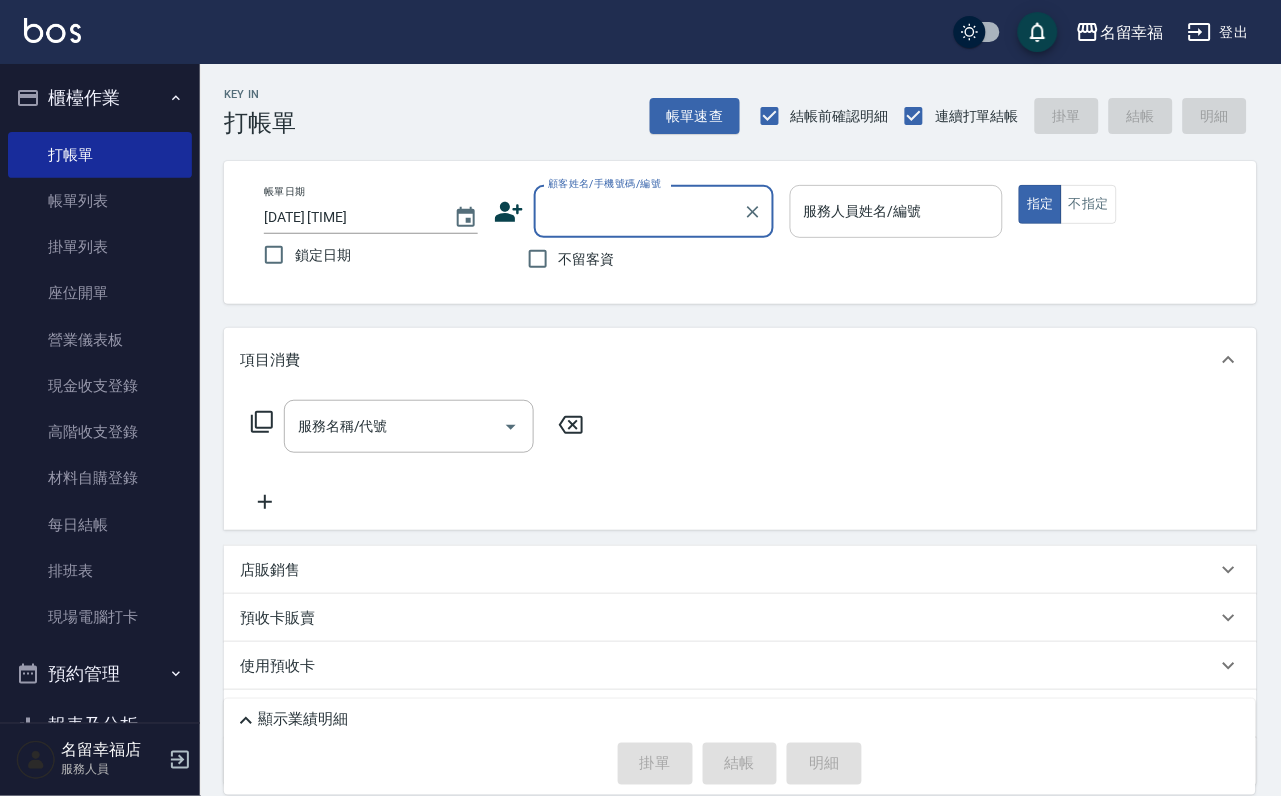 click on "服務人員姓名/編號 服務人員姓名/編號" at bounding box center (897, 211) 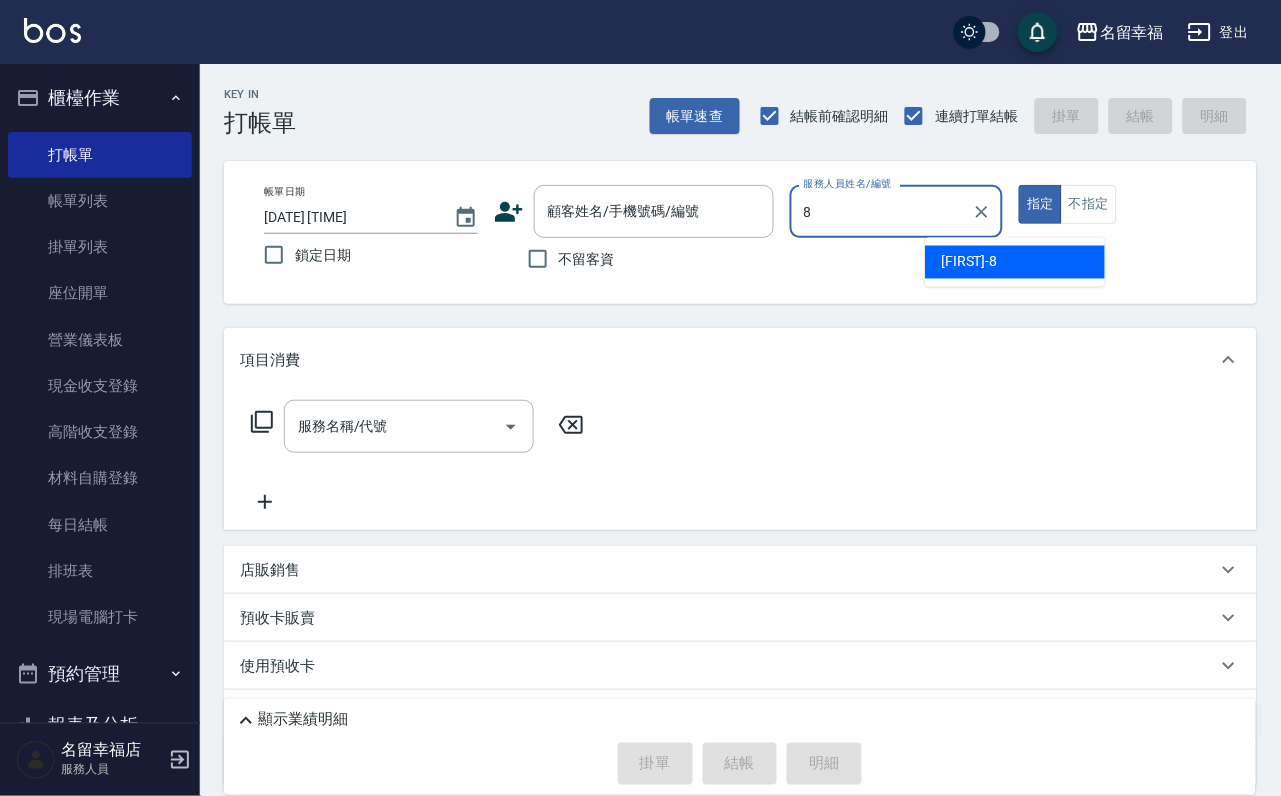 type on "詩婷-8" 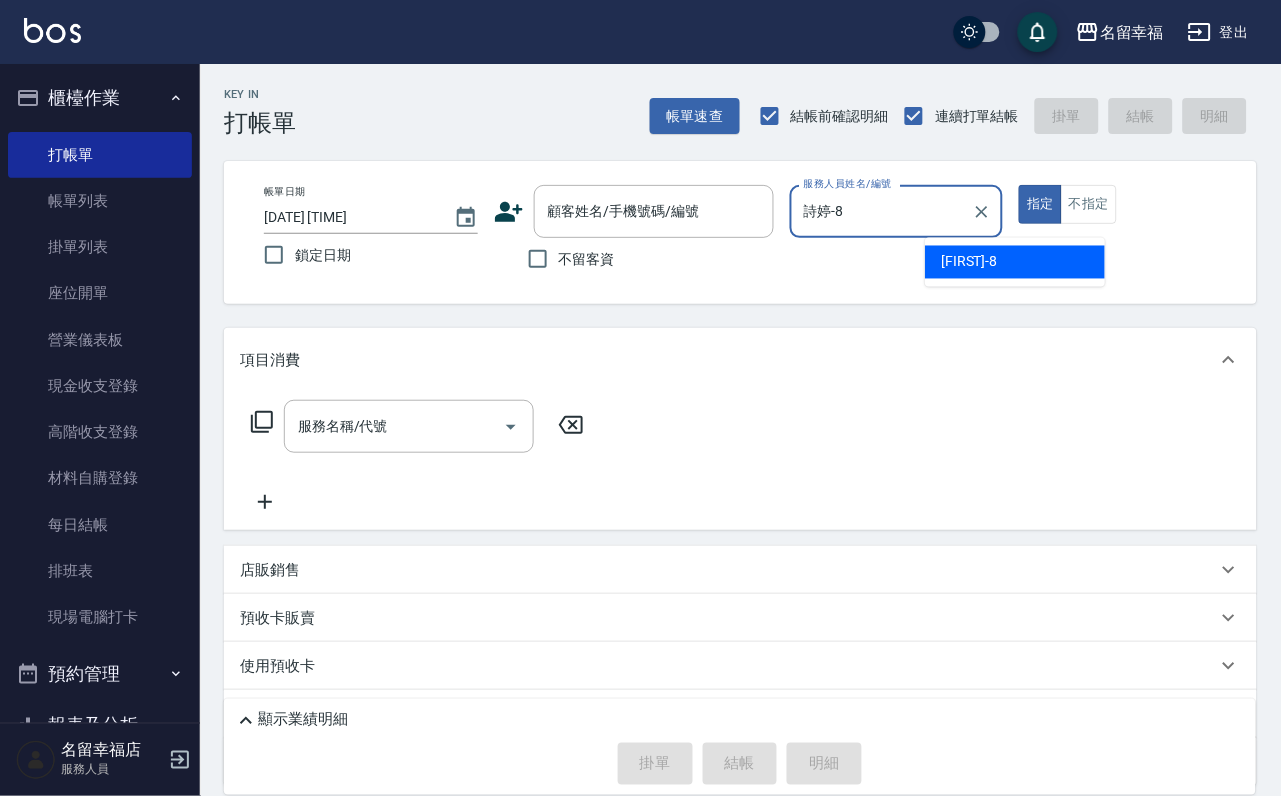 type on "true" 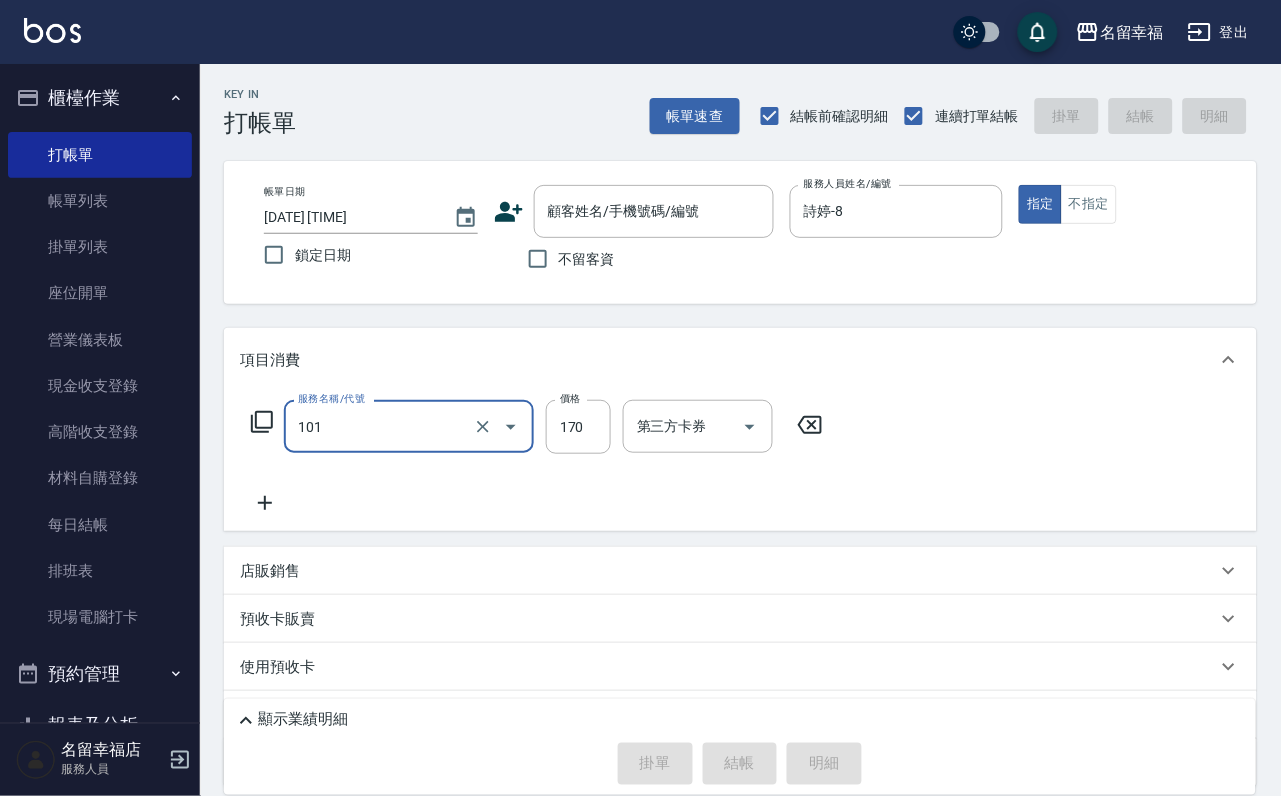 type on "洗髮(101)" 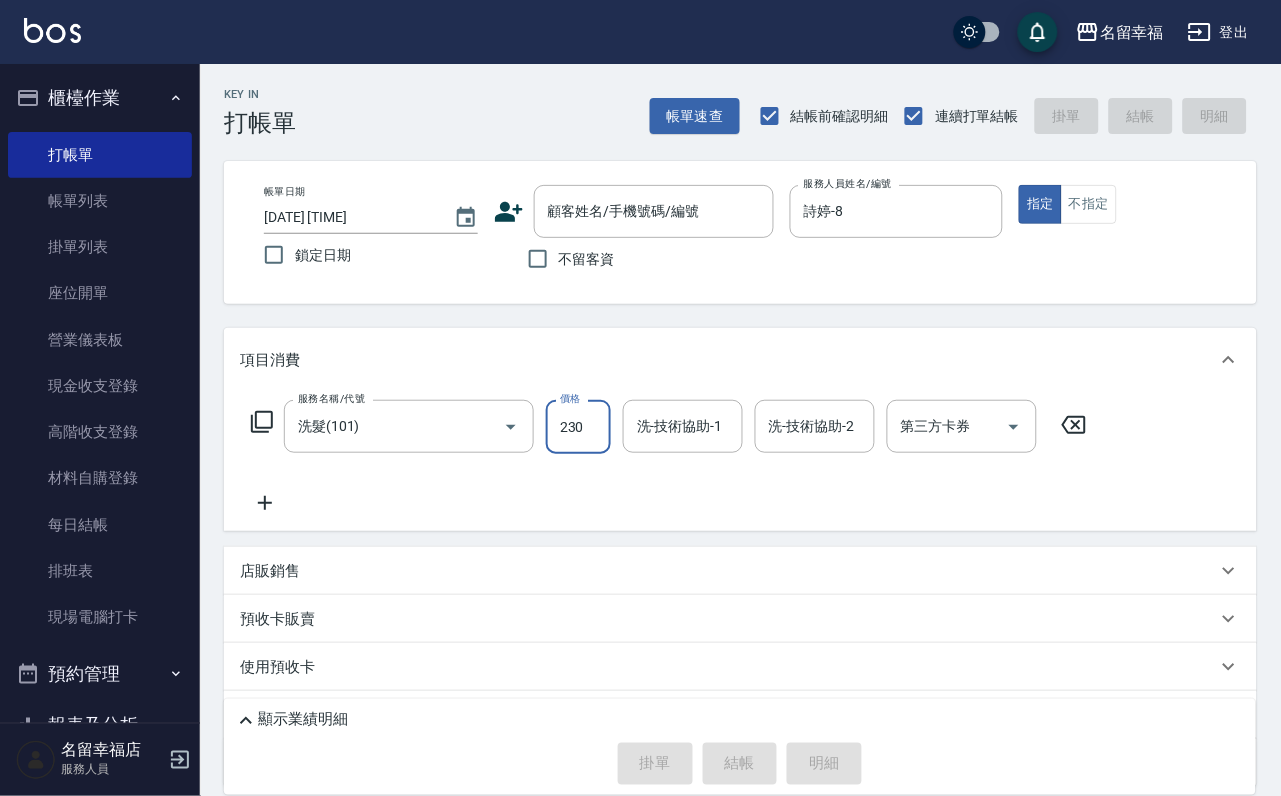 type on "230" 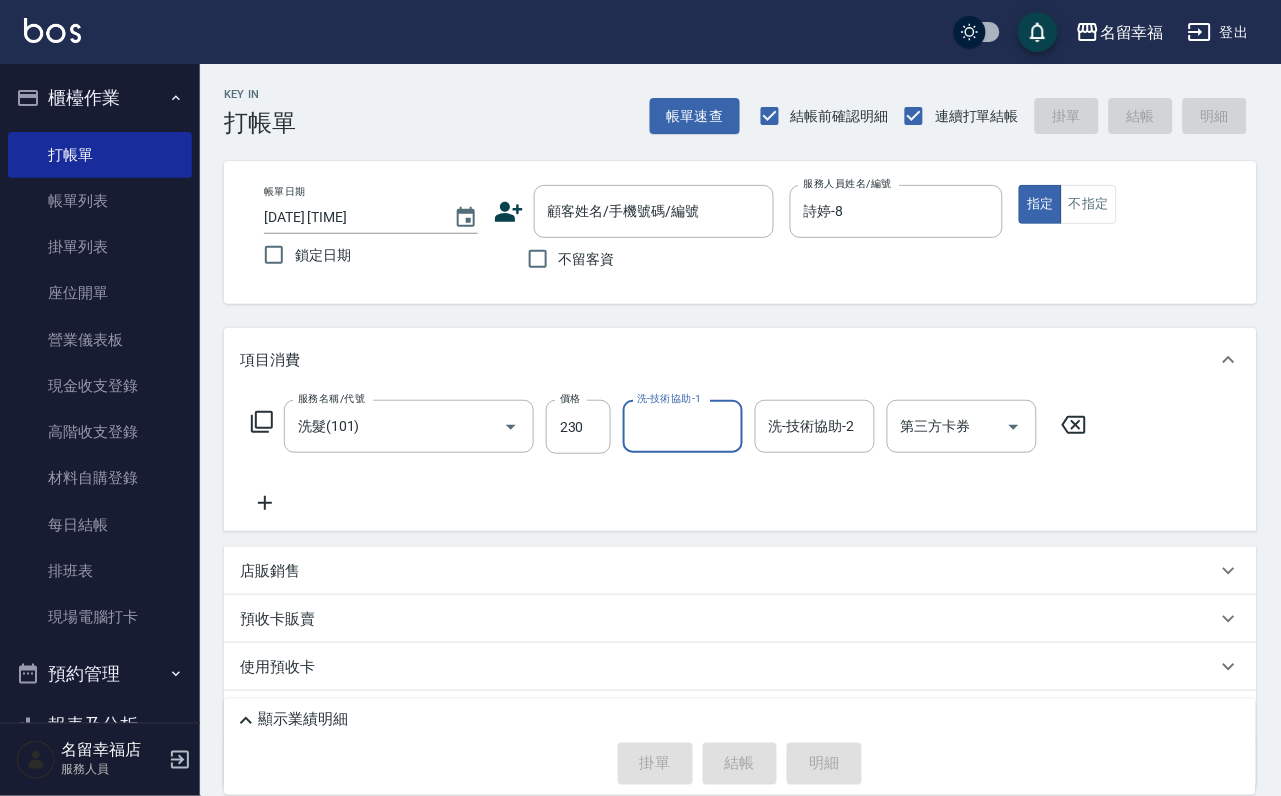 type on "8" 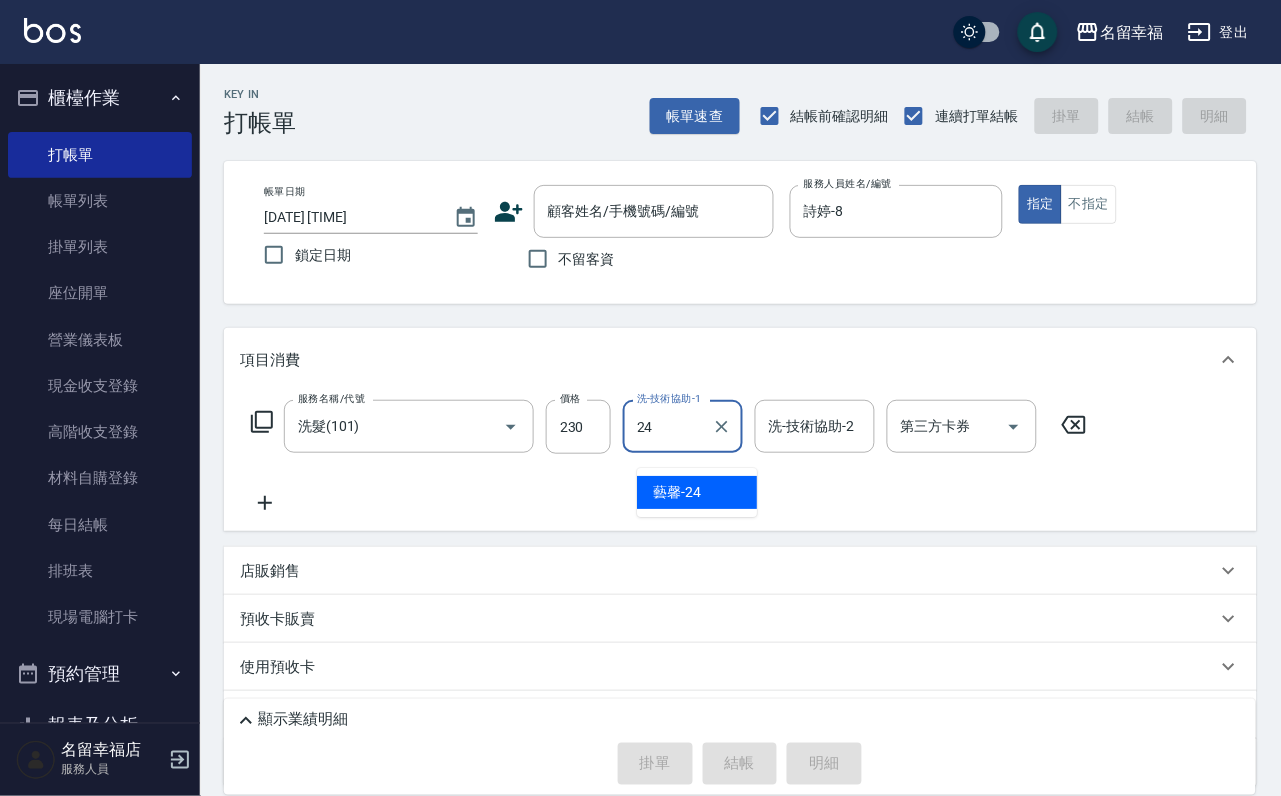 type on "藝馨-24" 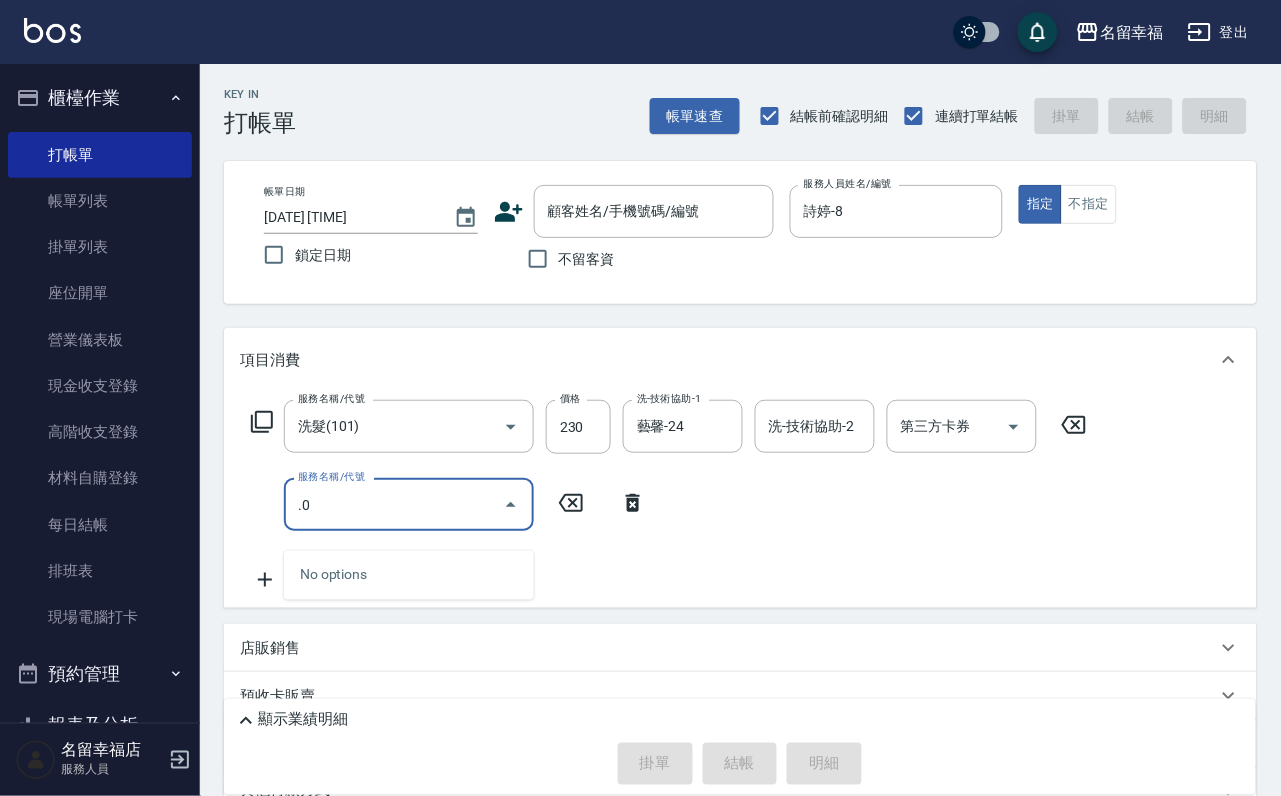 type on "." 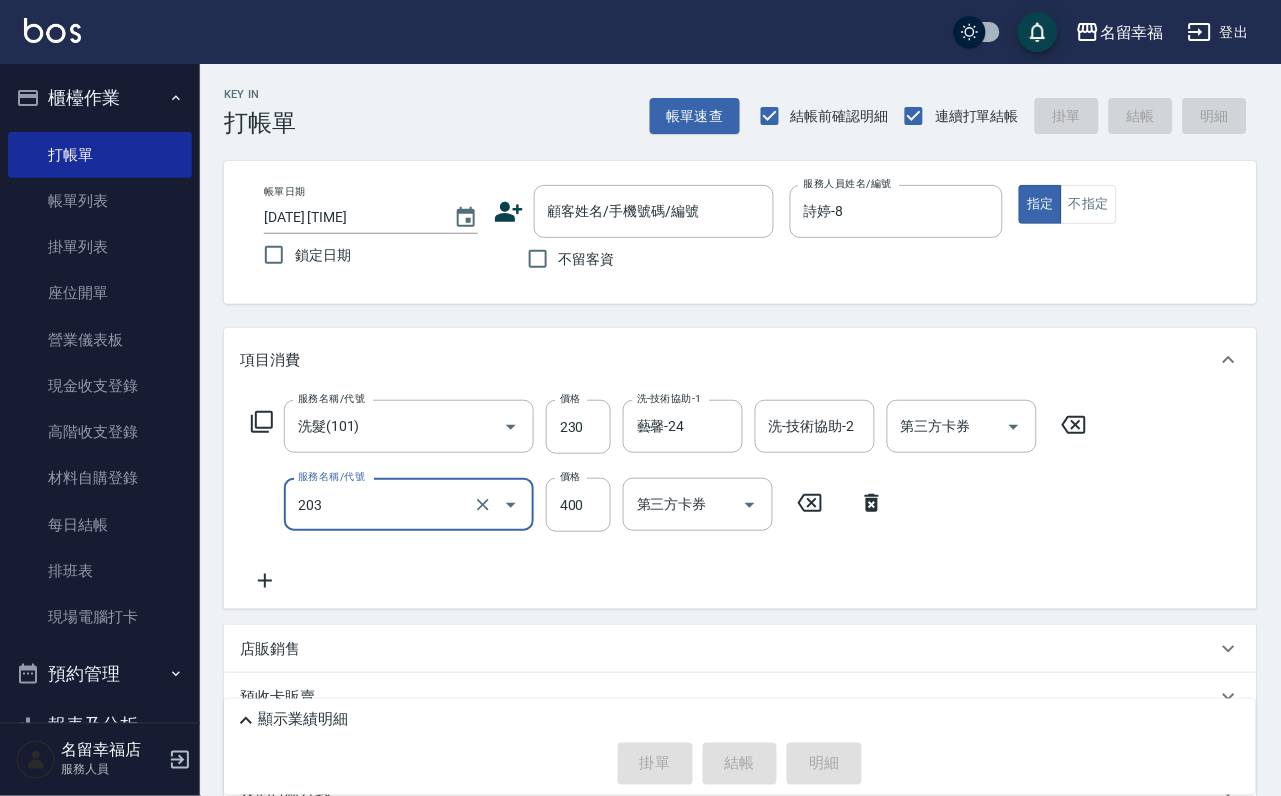 type on "指定單剪(203)" 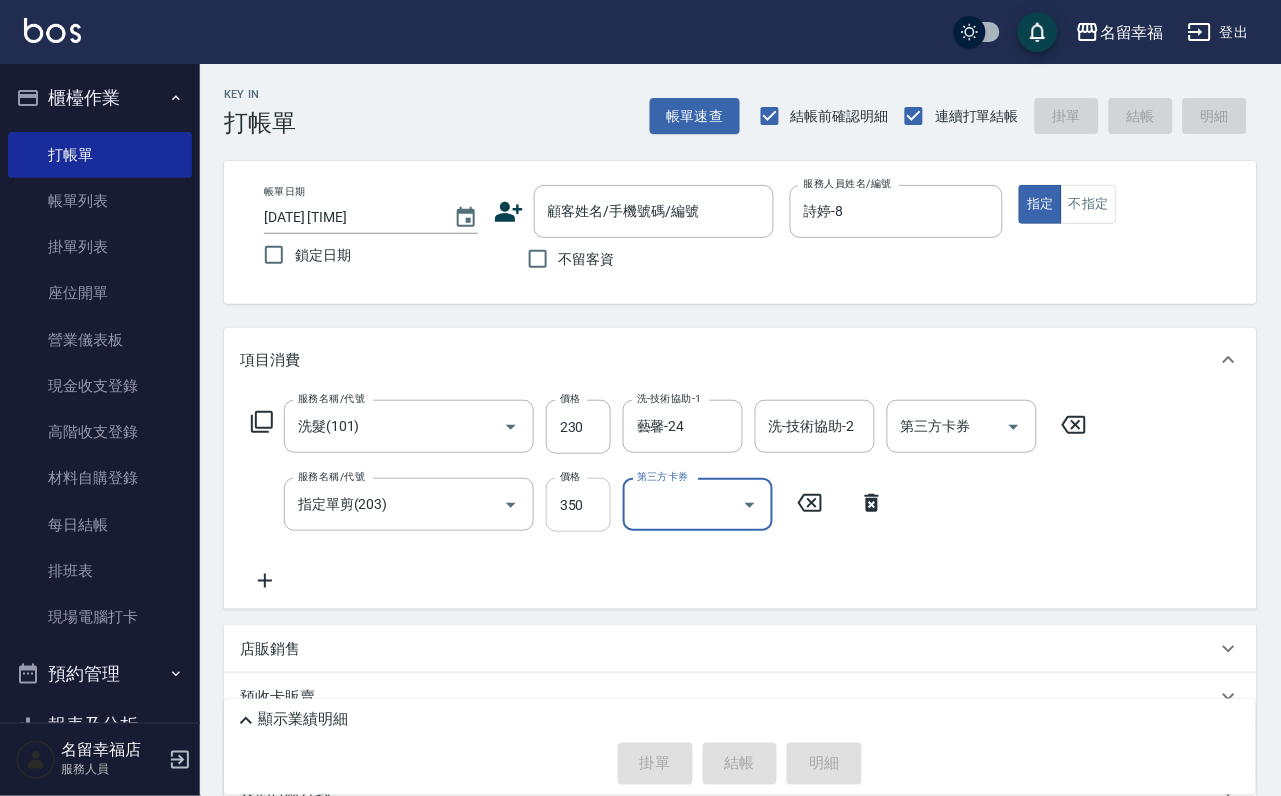 click on "350" at bounding box center [578, 505] 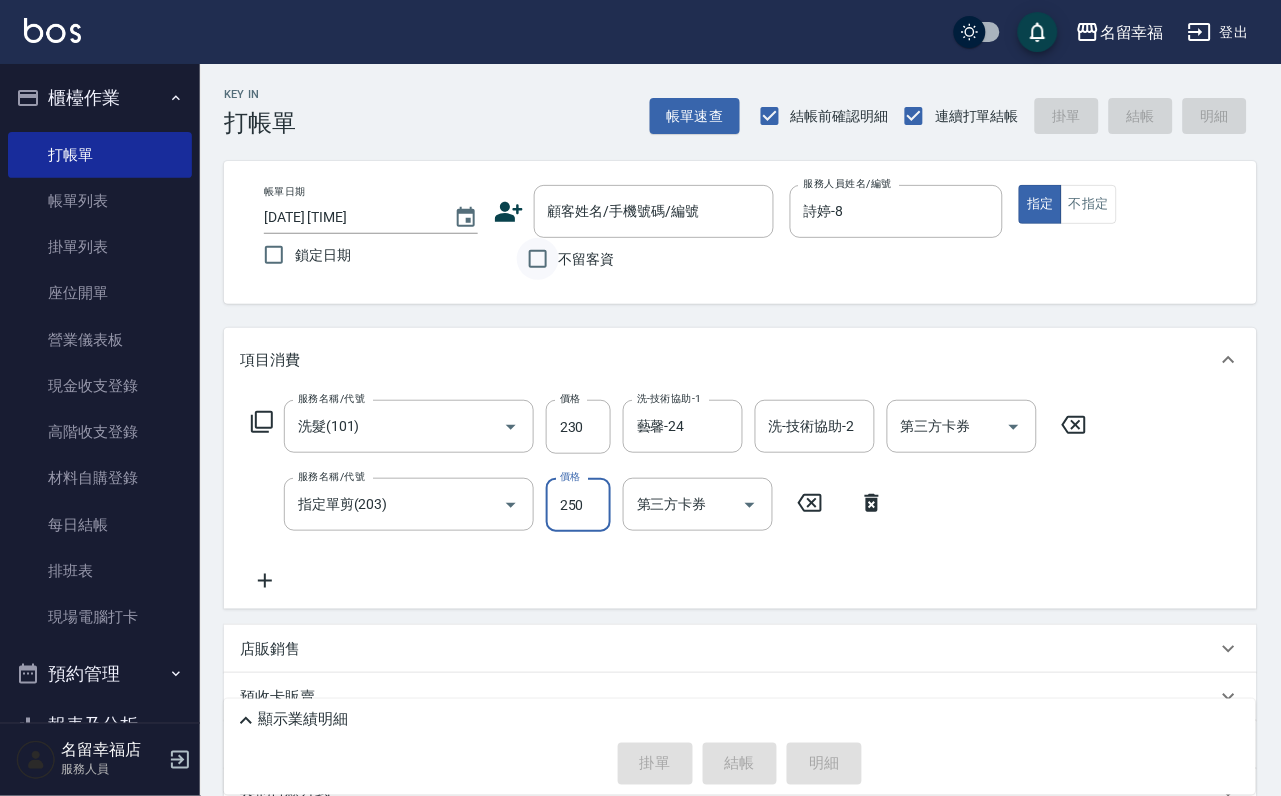 type on "250" 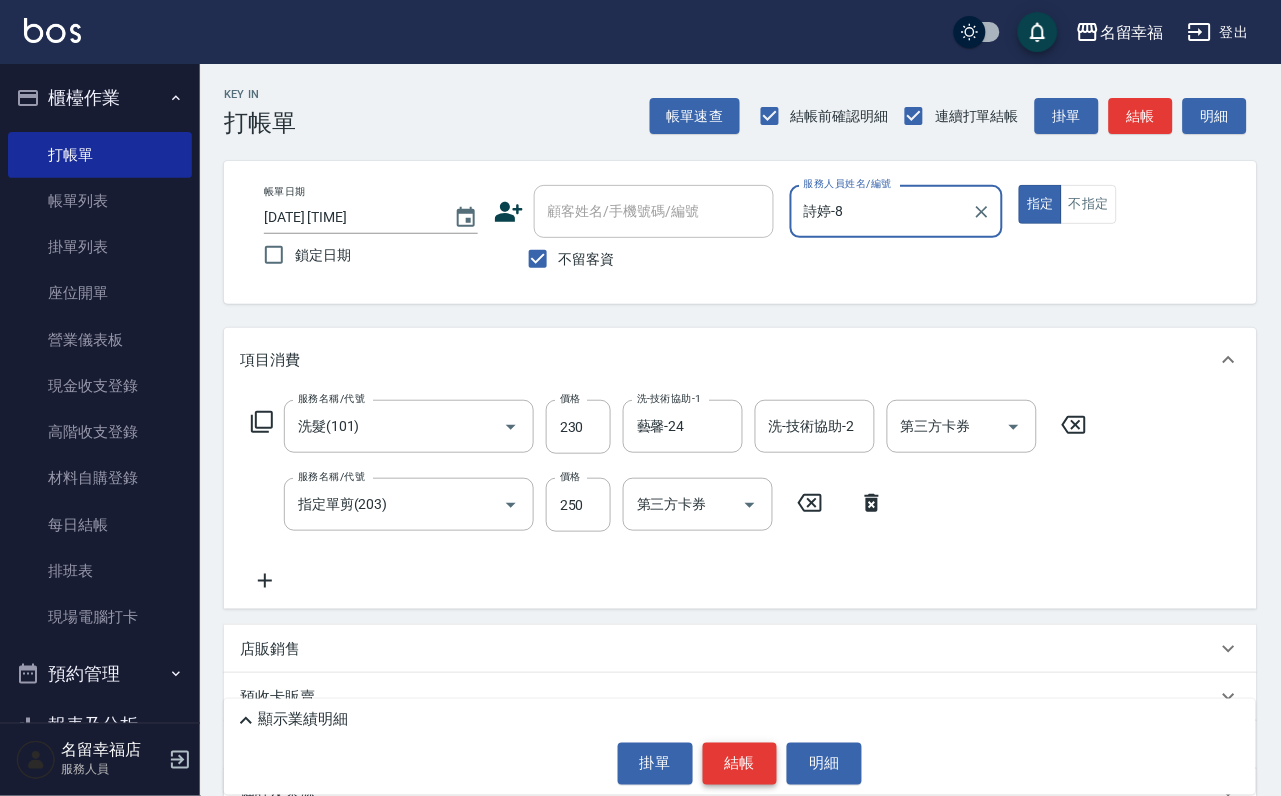 click on "結帳" at bounding box center [740, 764] 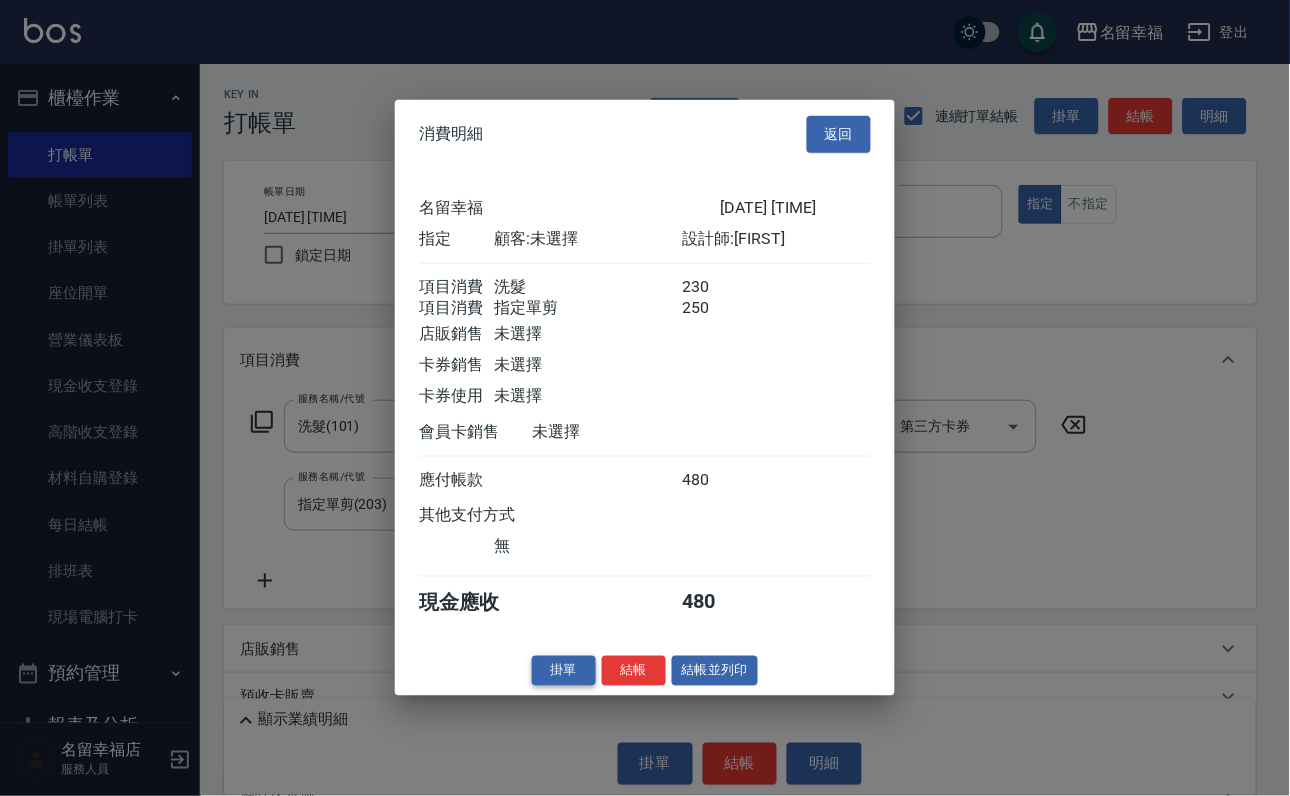 scroll, scrollTop: 322, scrollLeft: 0, axis: vertical 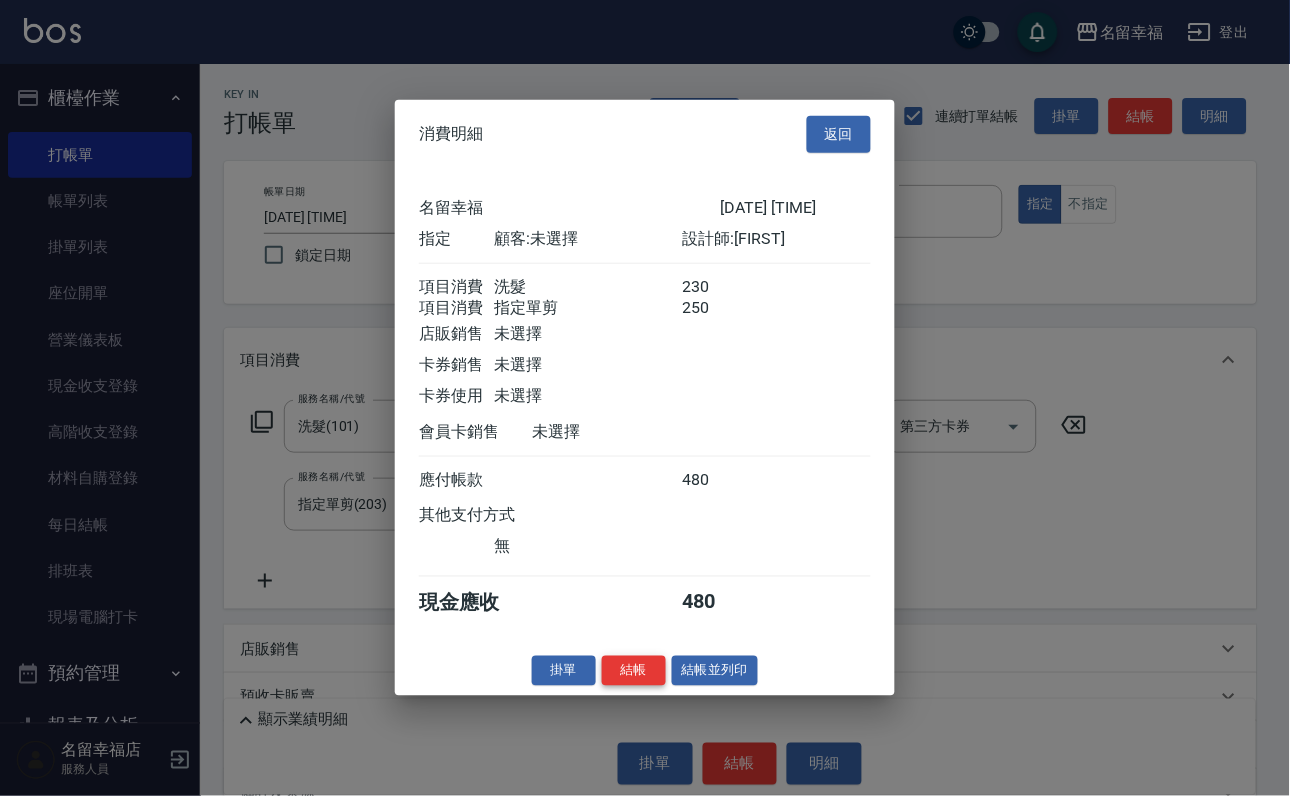 click on "結帳" at bounding box center [634, 670] 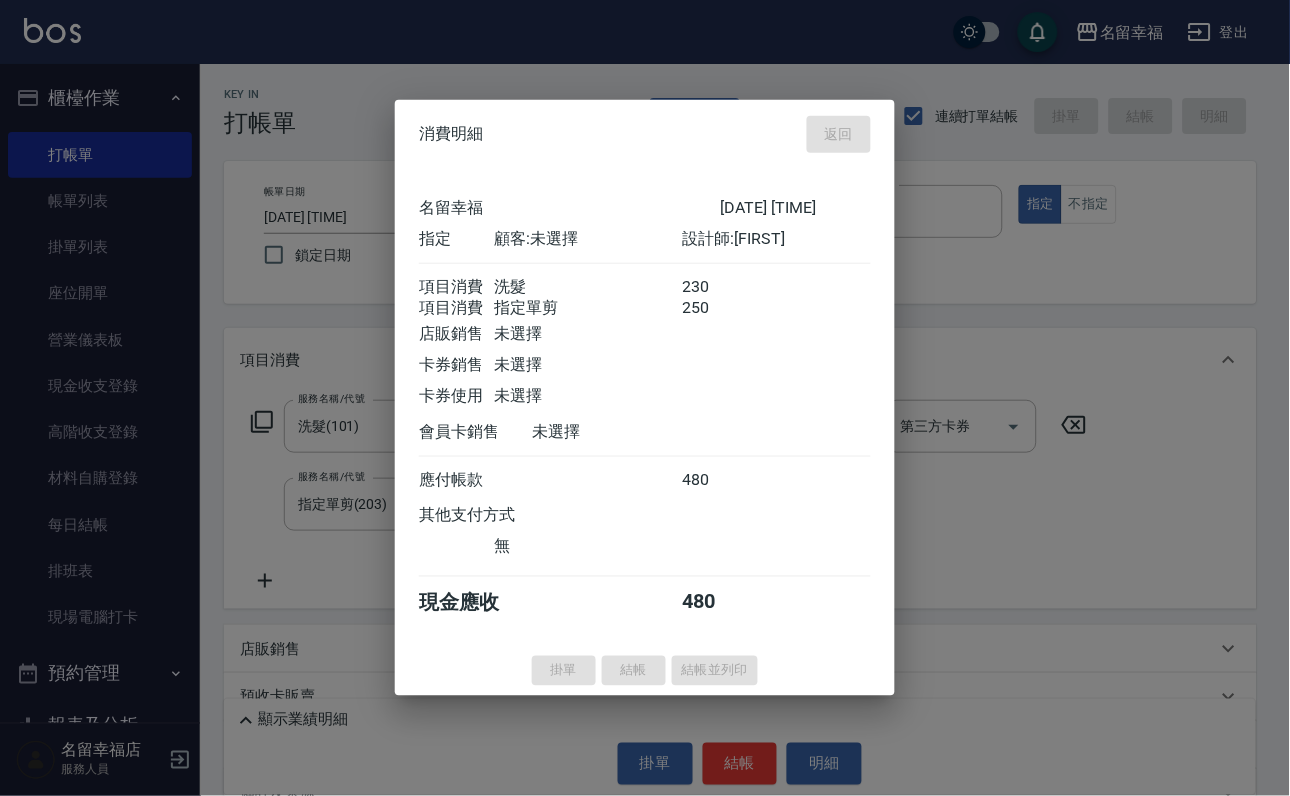 type on "2025/08/06 11:45" 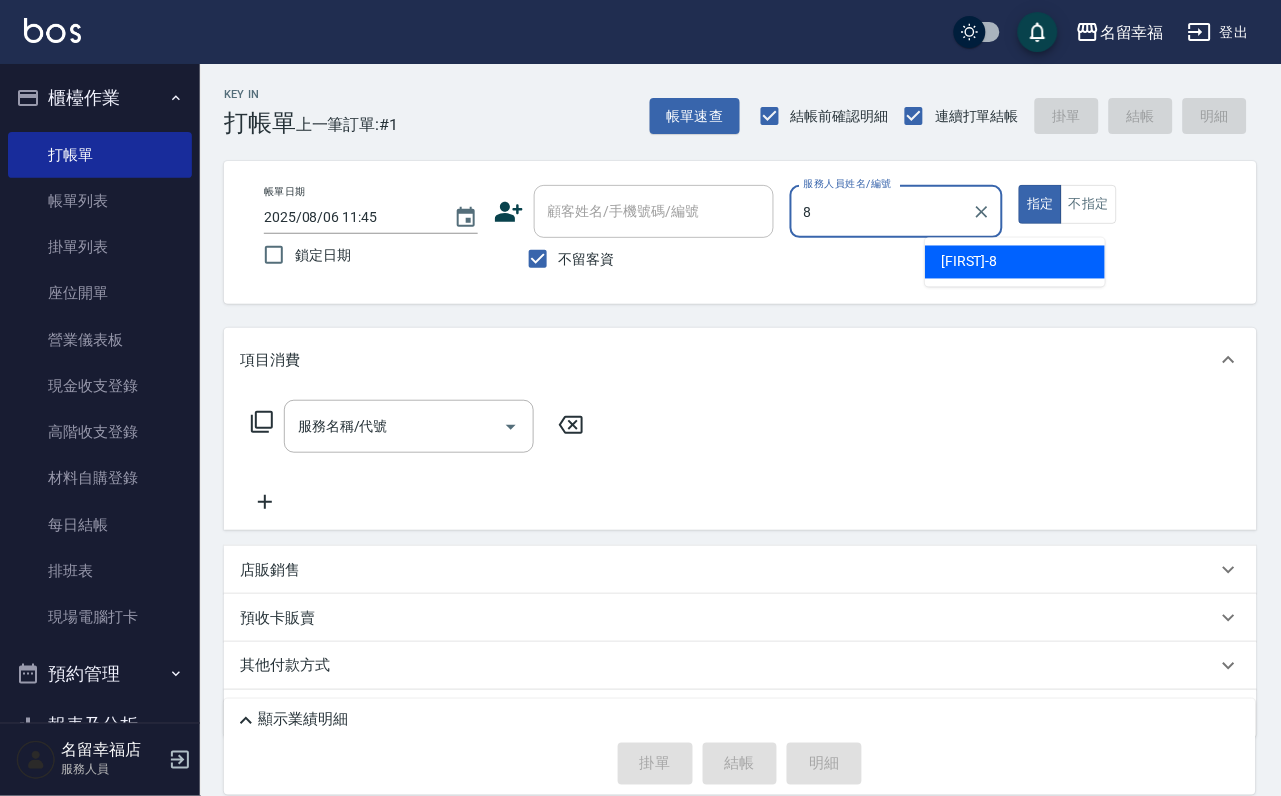type on "詩婷-8" 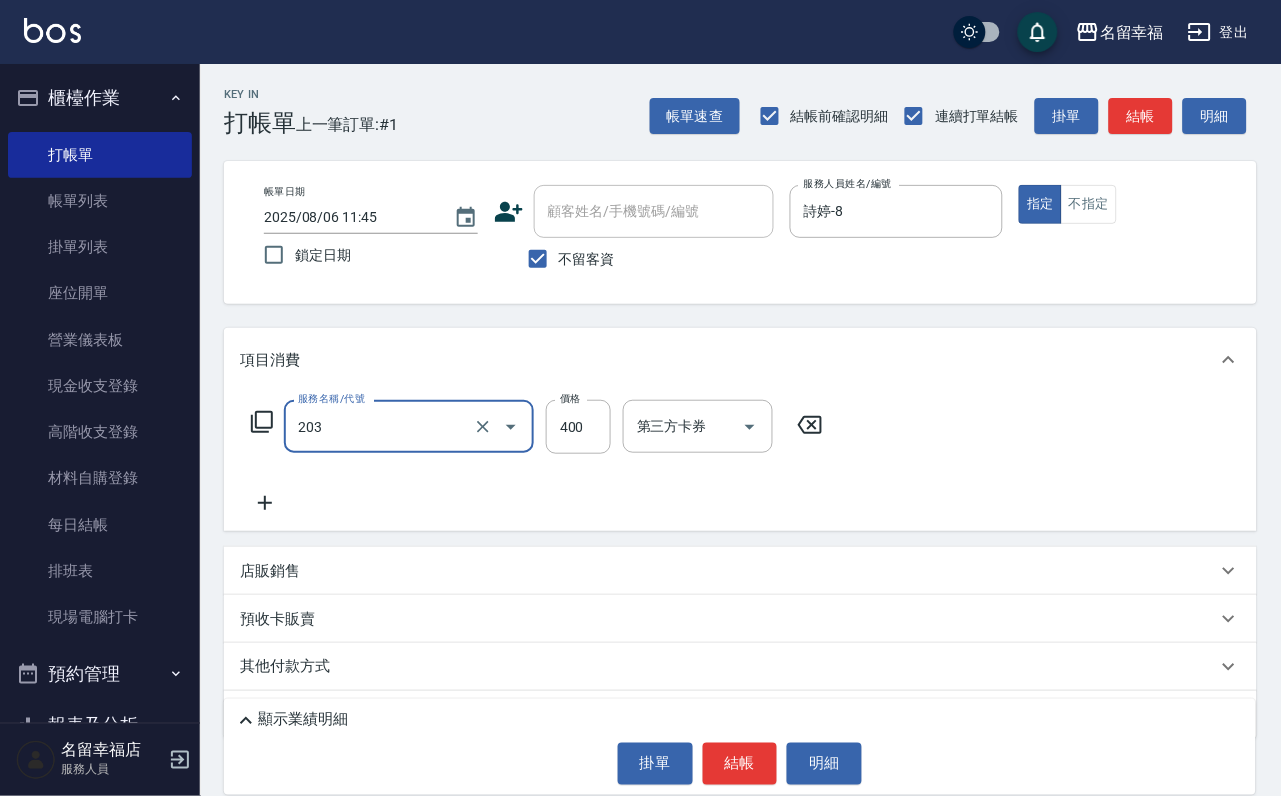 type on "指定單剪(203)" 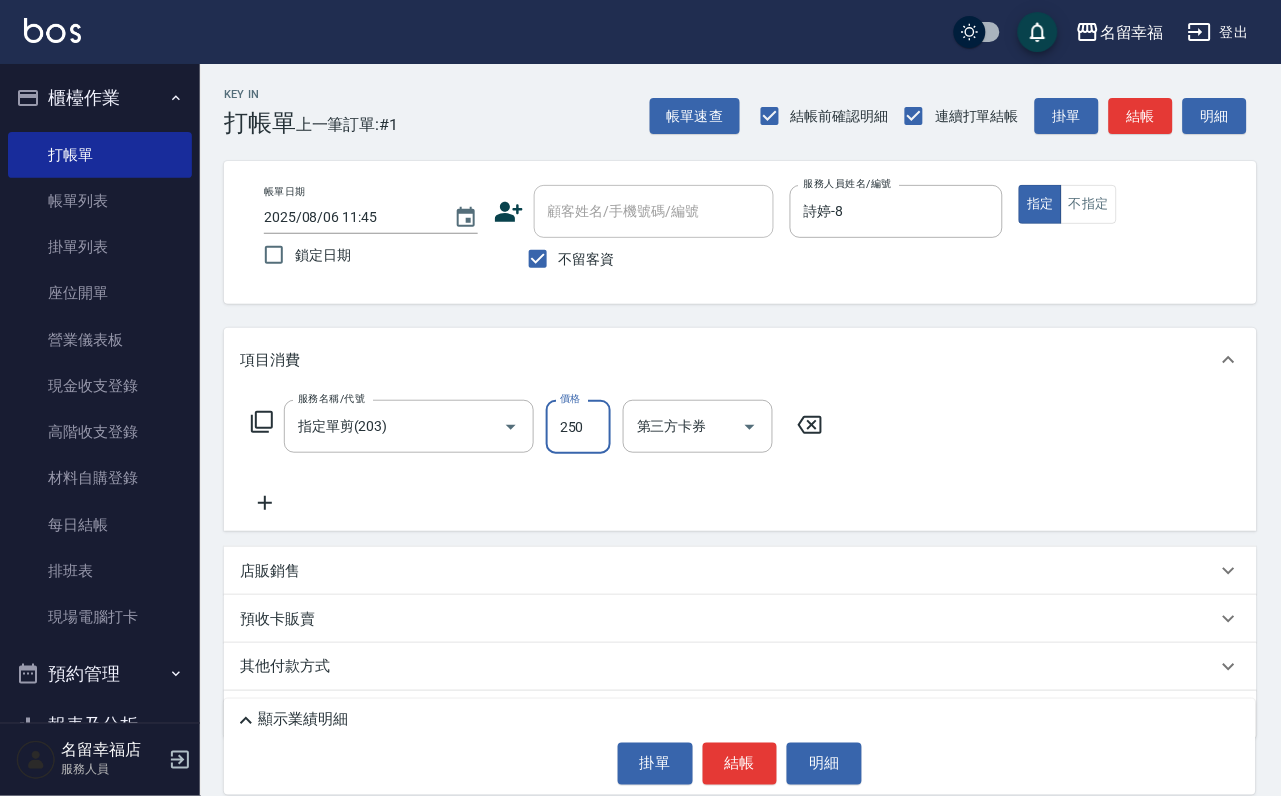 type on "250" 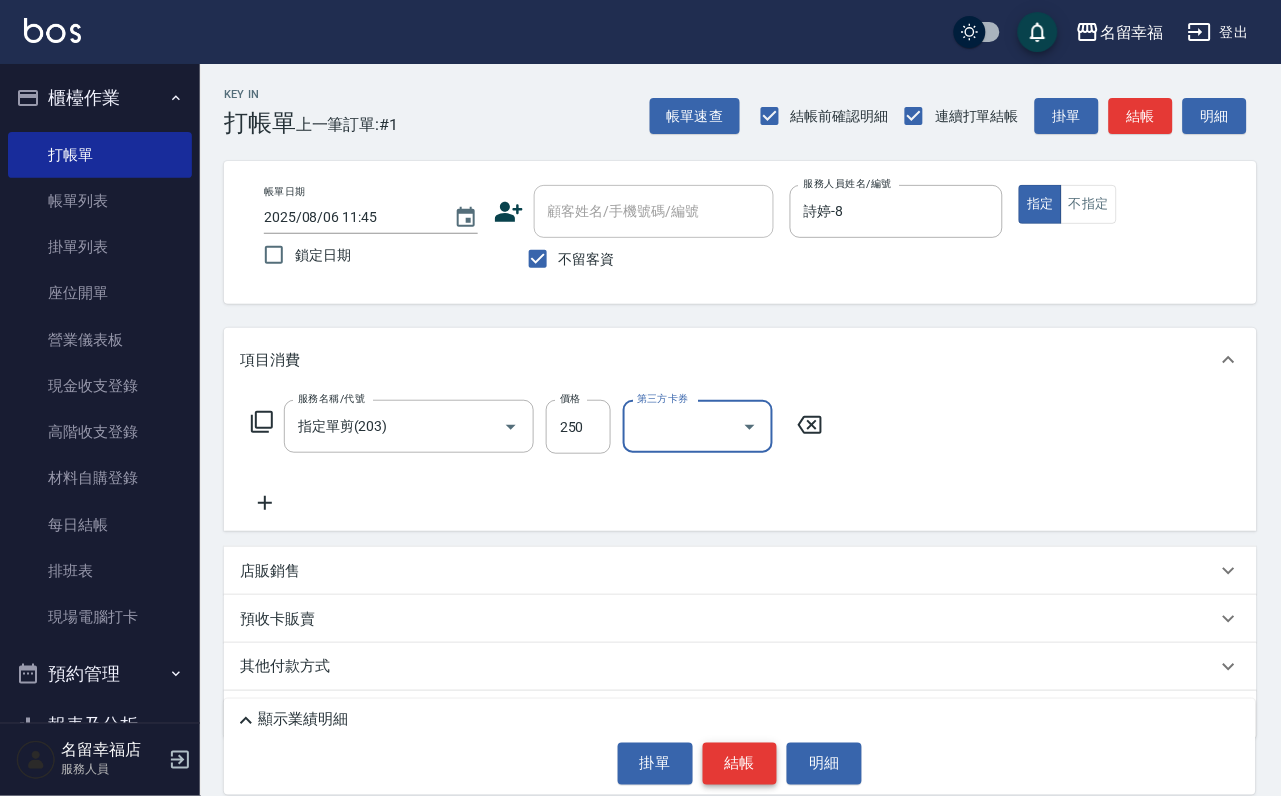 click on "結帳" at bounding box center (740, 764) 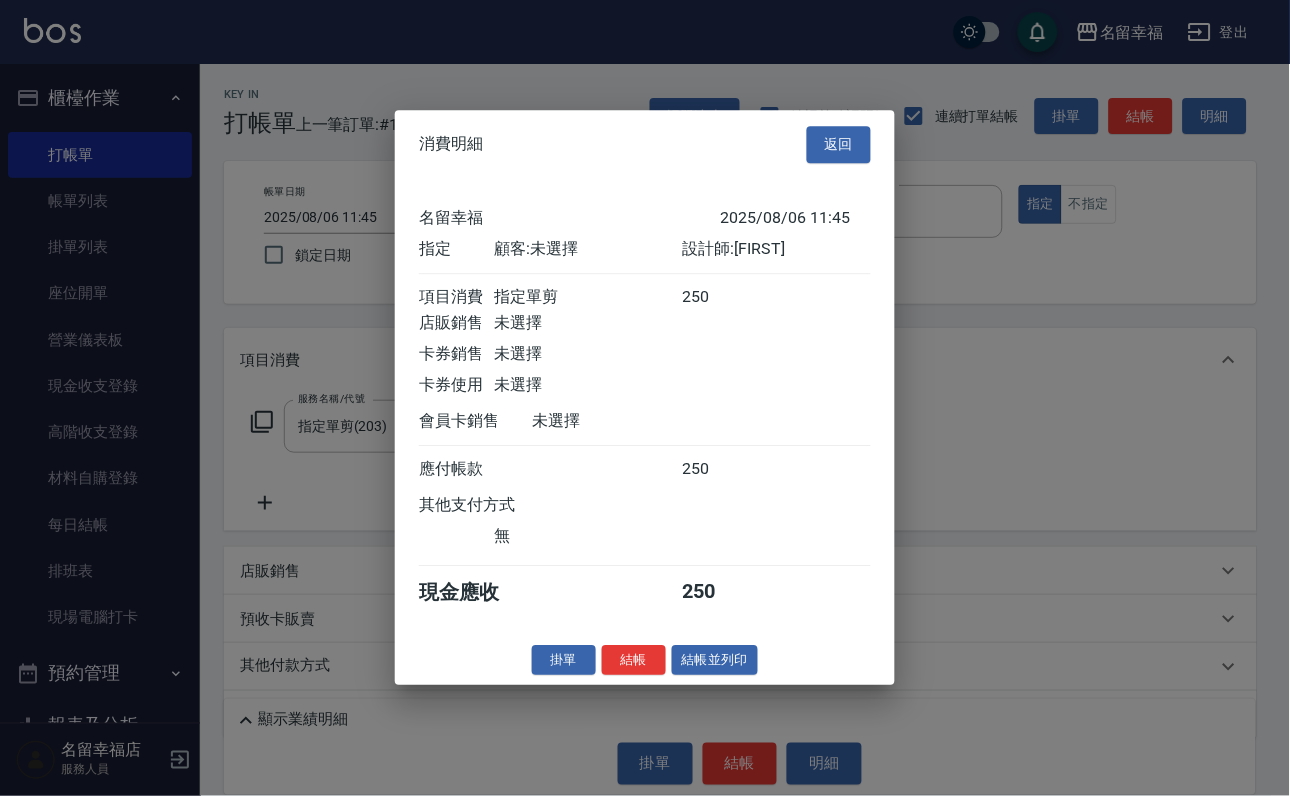 scroll, scrollTop: 247, scrollLeft: 0, axis: vertical 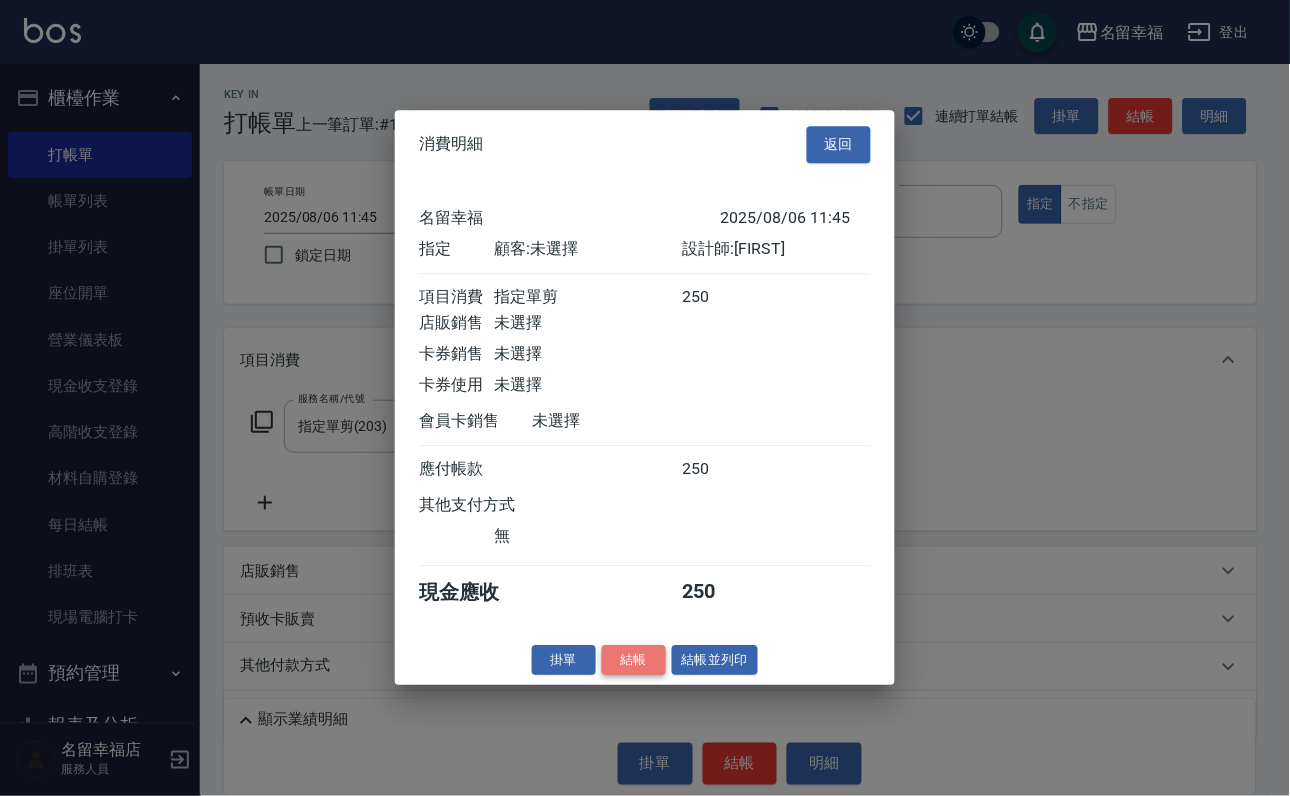 click on "結帳" at bounding box center (634, 660) 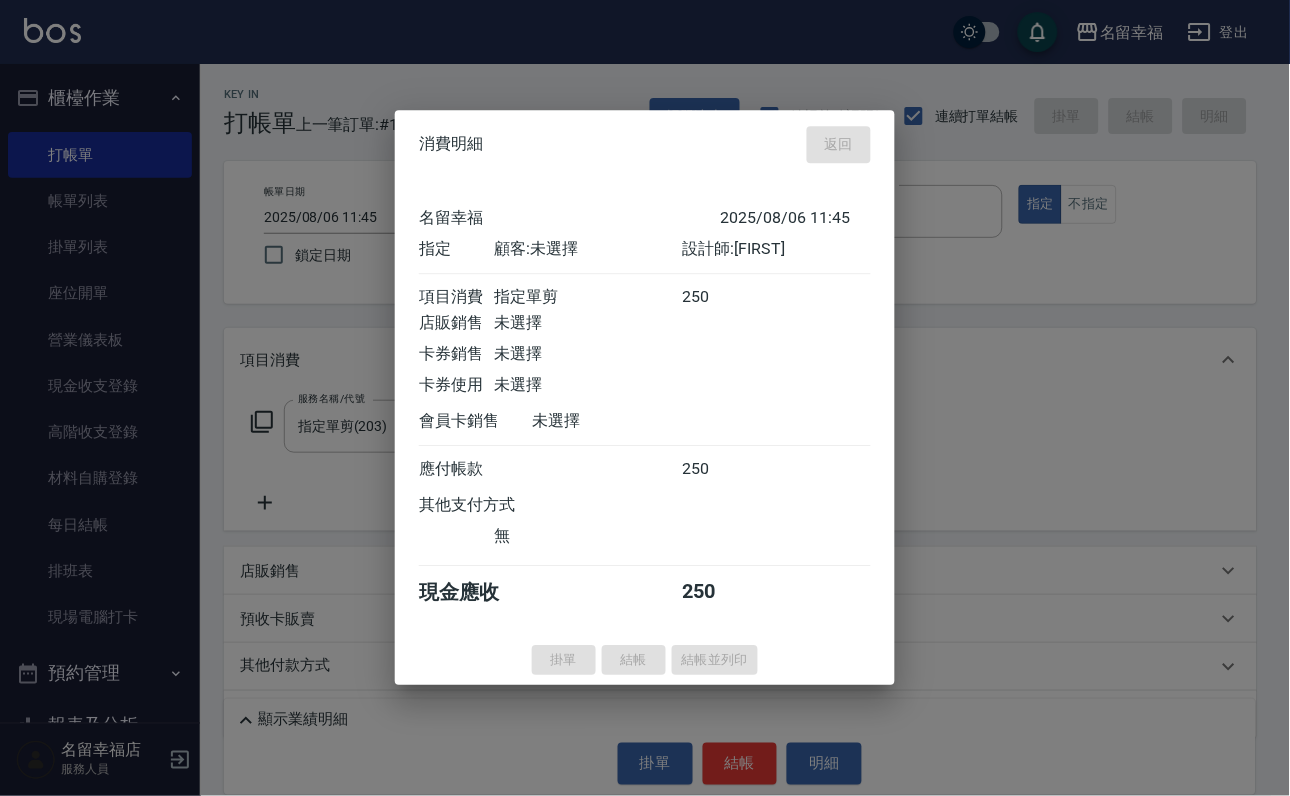 type on "[DATE] [TIME]" 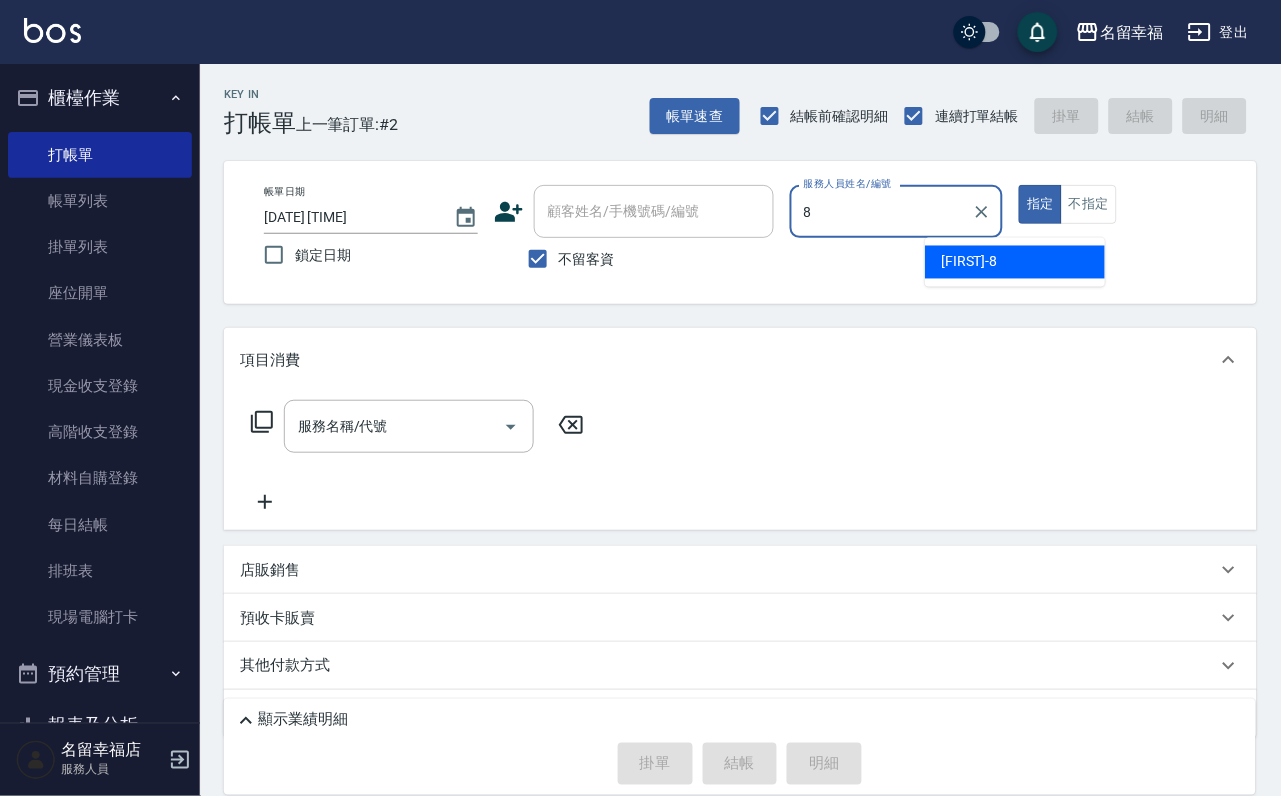 type on "詩婷-8" 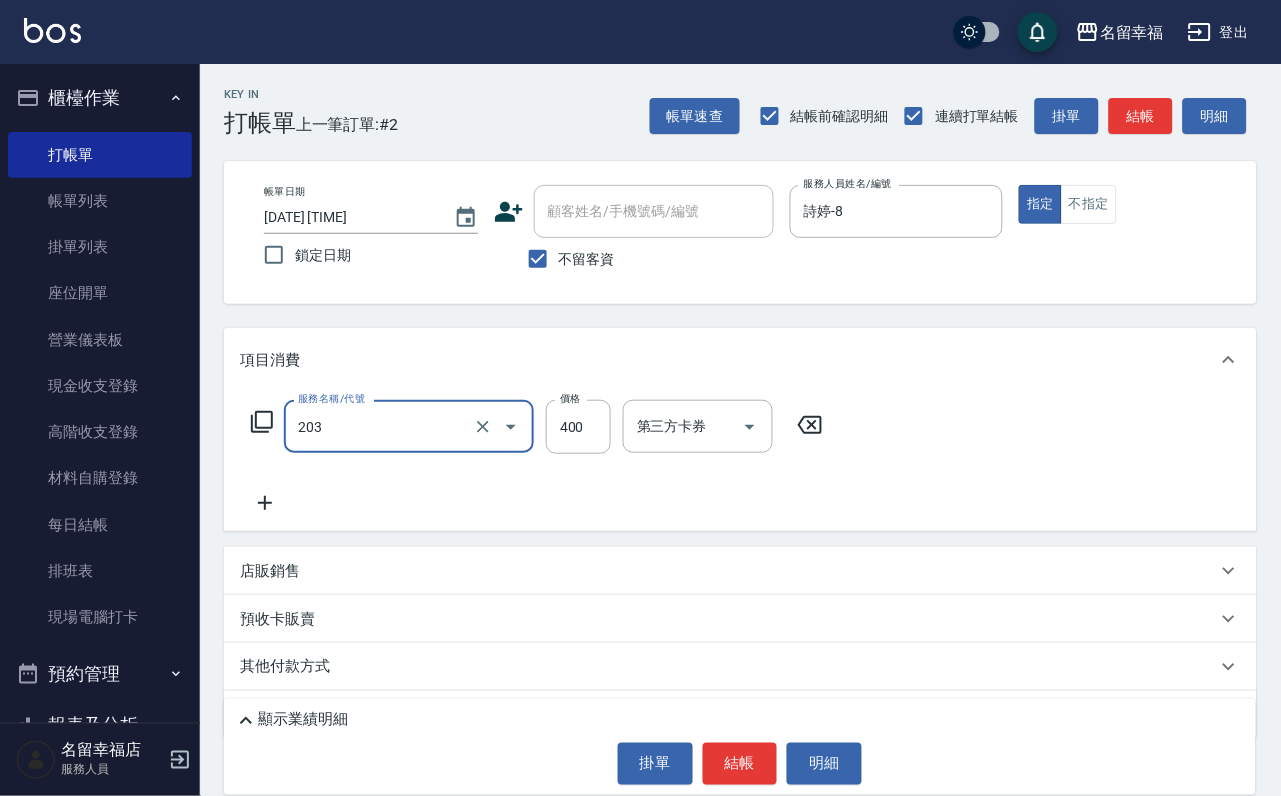 type on "指定單剪(203)" 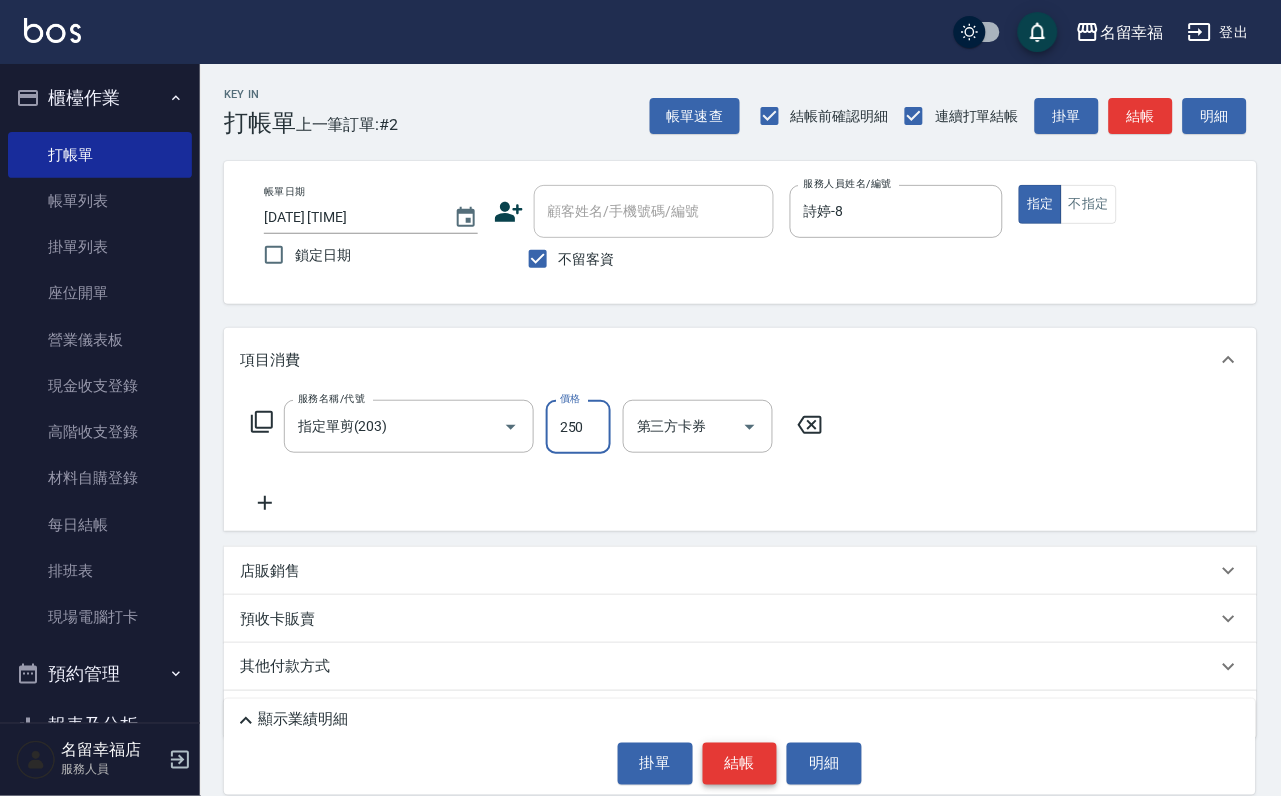 type on "250" 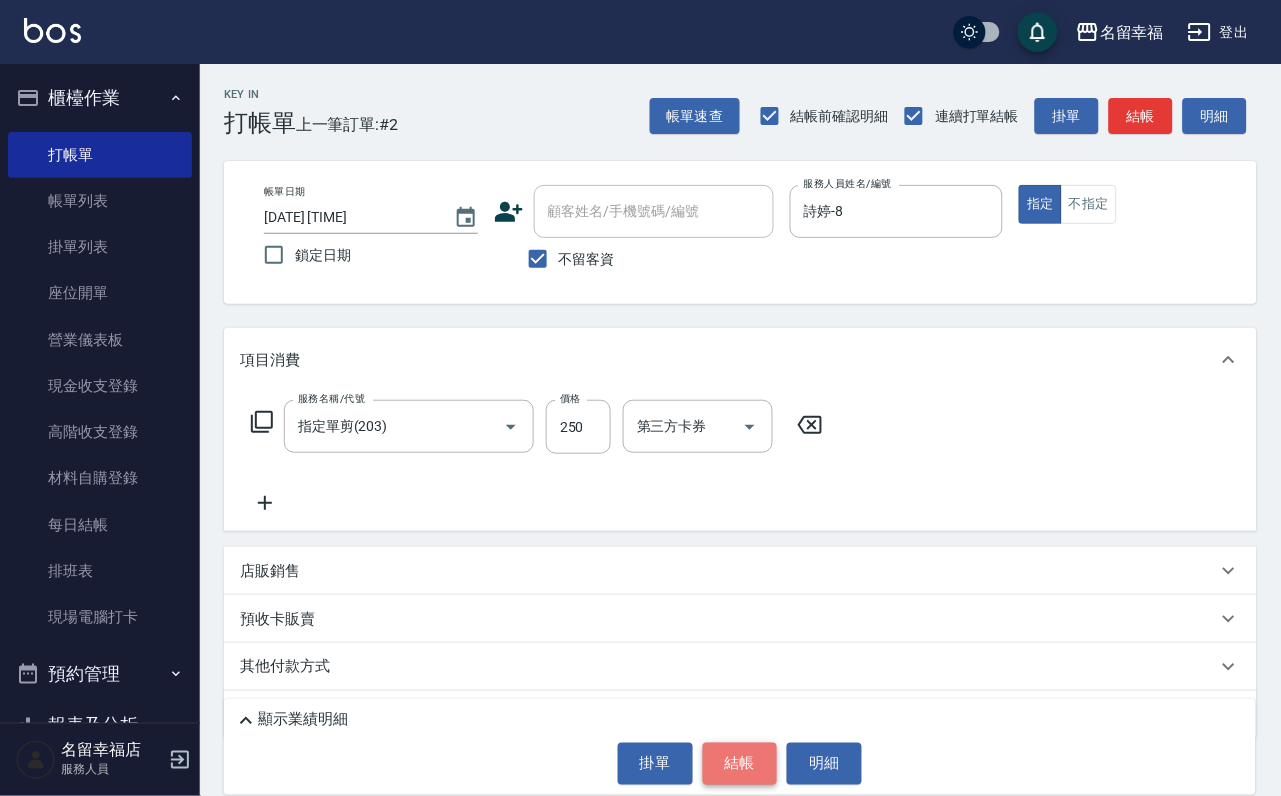 click on "結帳" at bounding box center (740, 764) 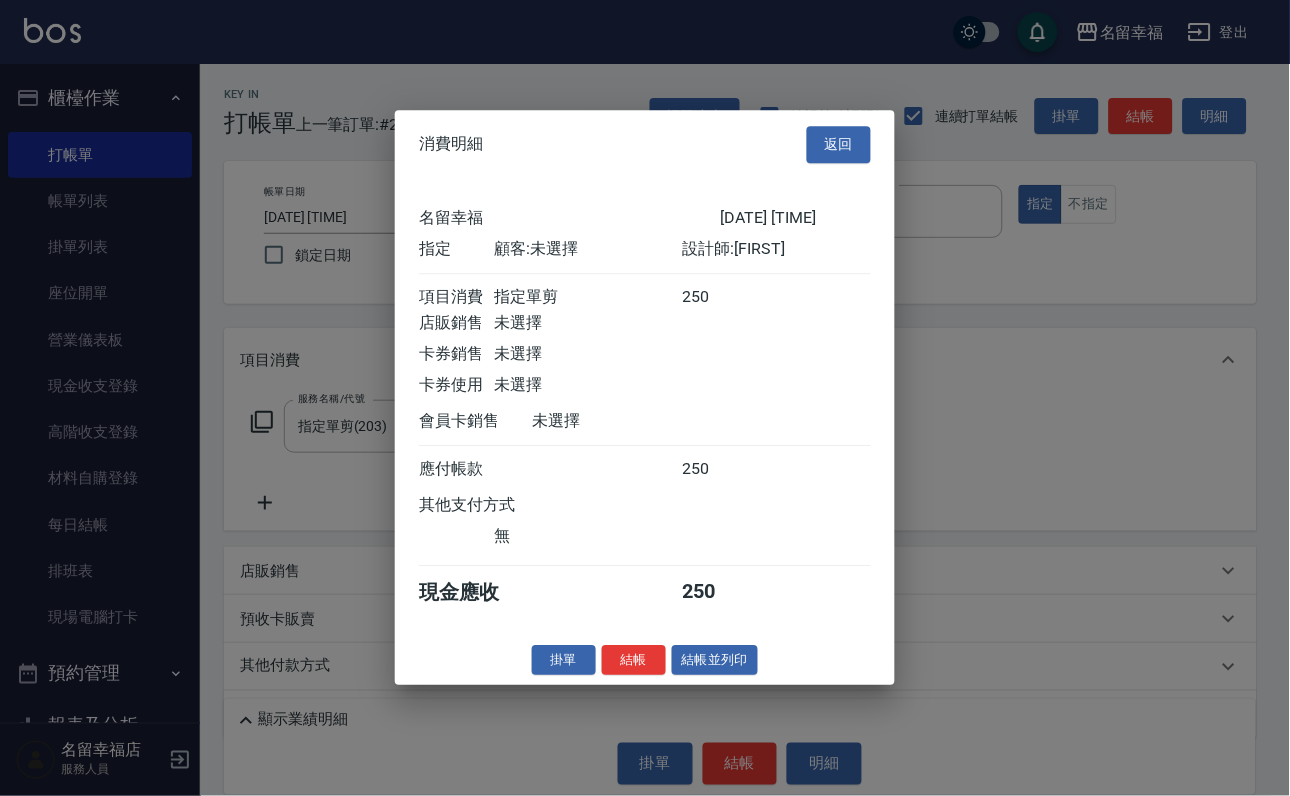 scroll, scrollTop: 247, scrollLeft: 0, axis: vertical 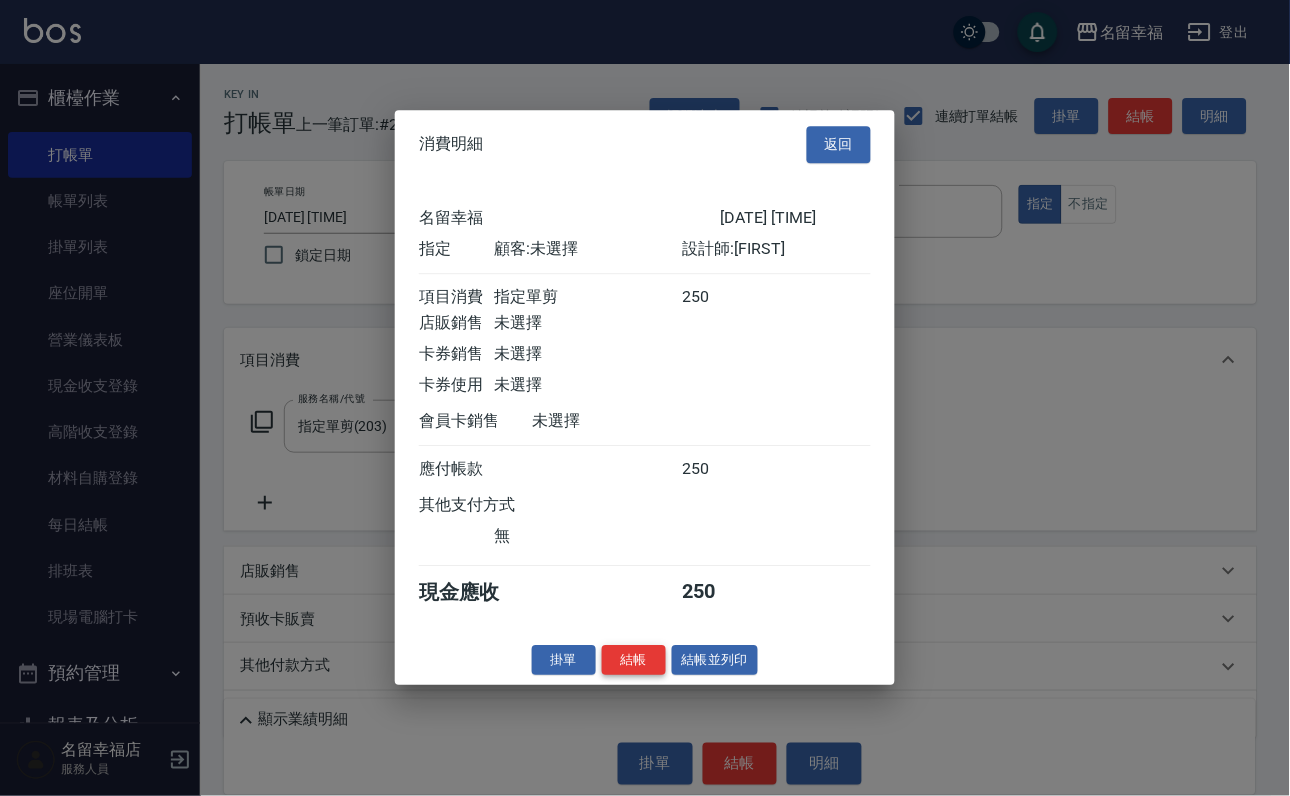 click on "結帳" at bounding box center (634, 660) 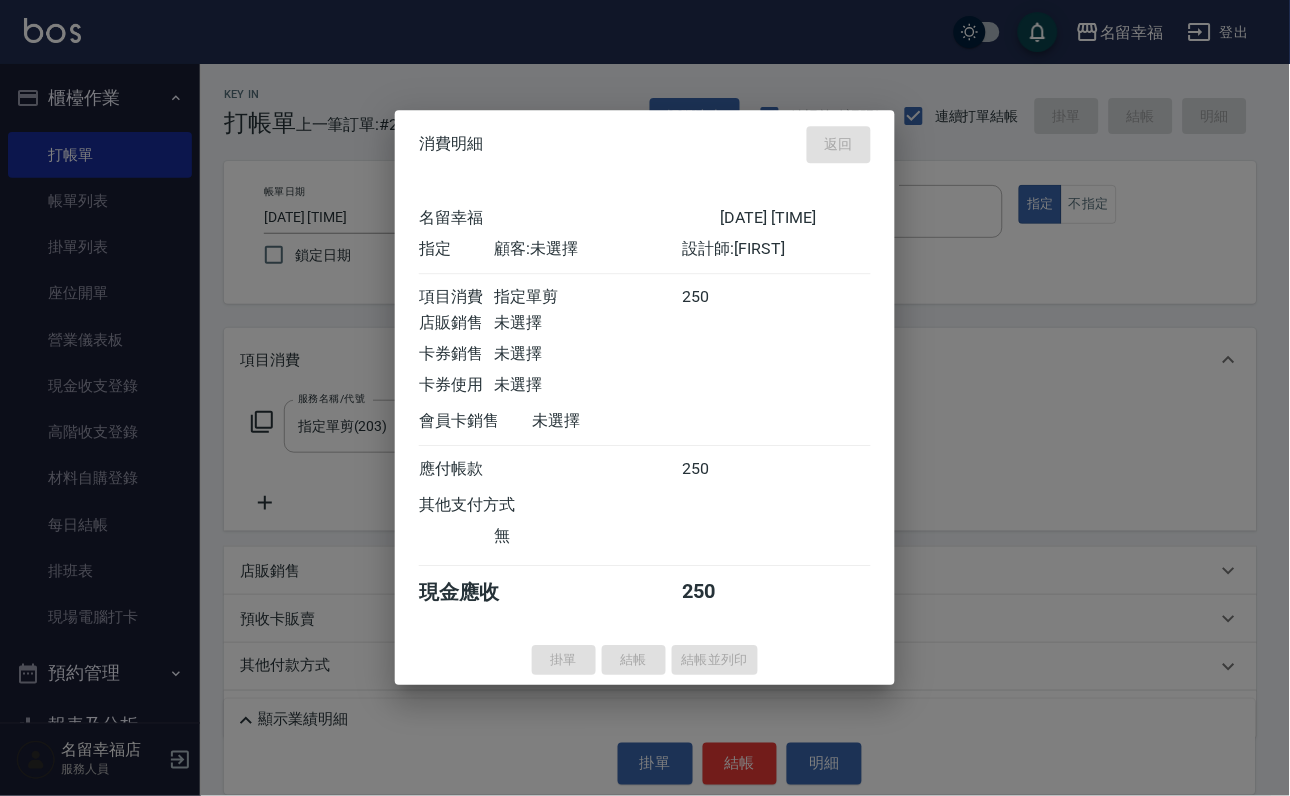 type on "2025/08/06 12:15" 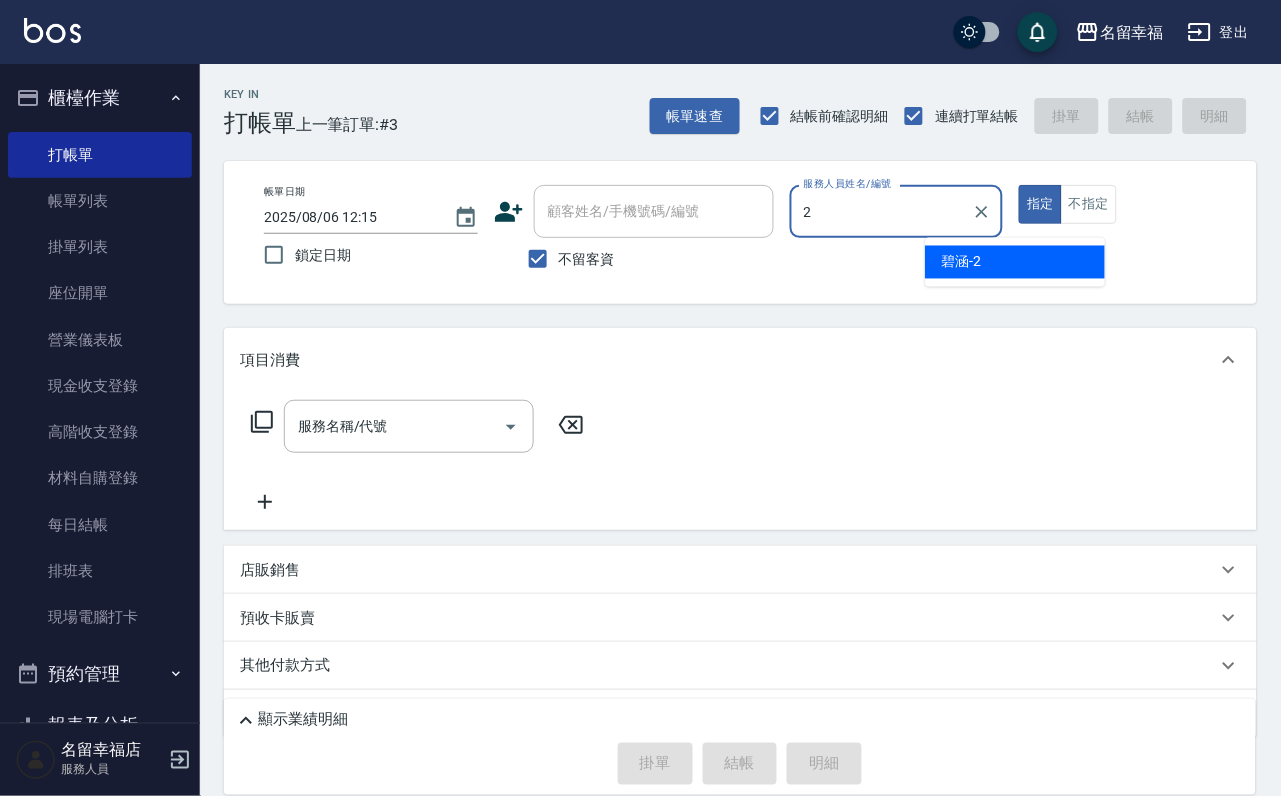 type on "[FIRST]-2" 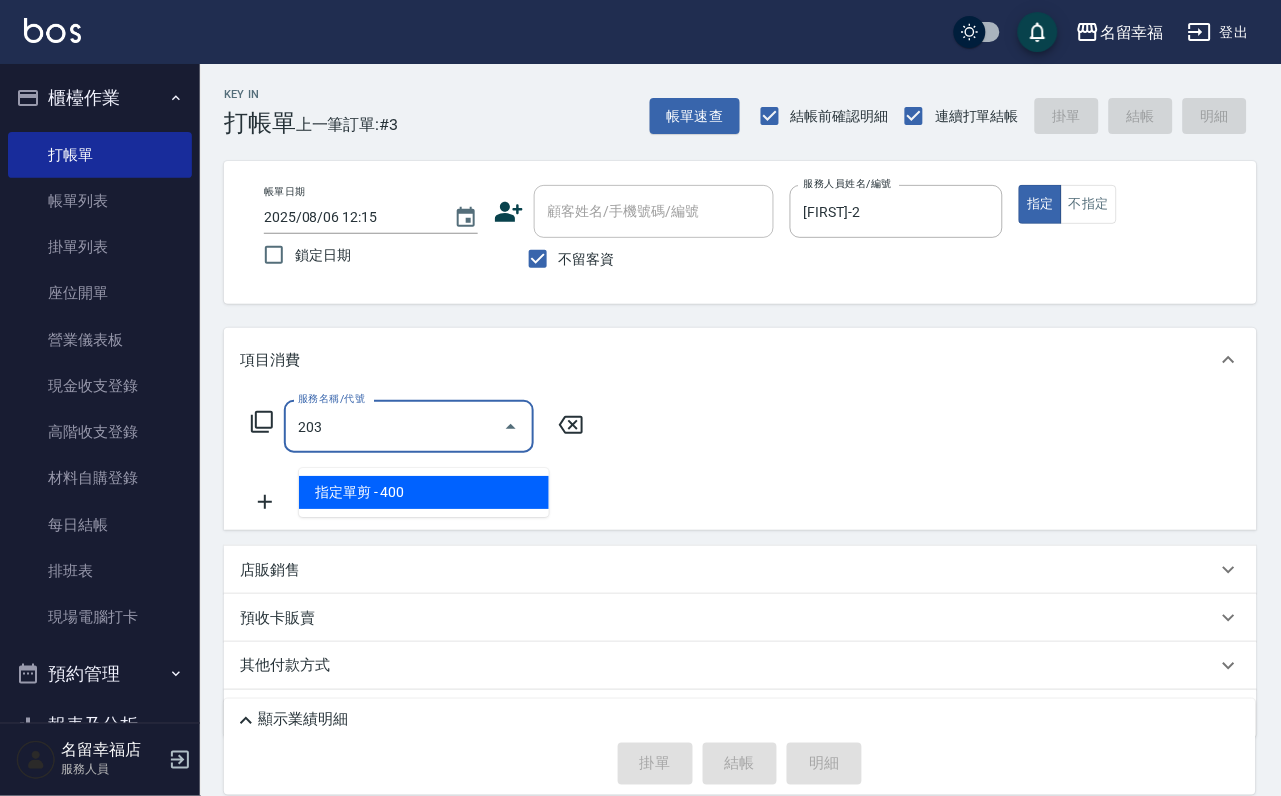 type on "指定單剪(203)" 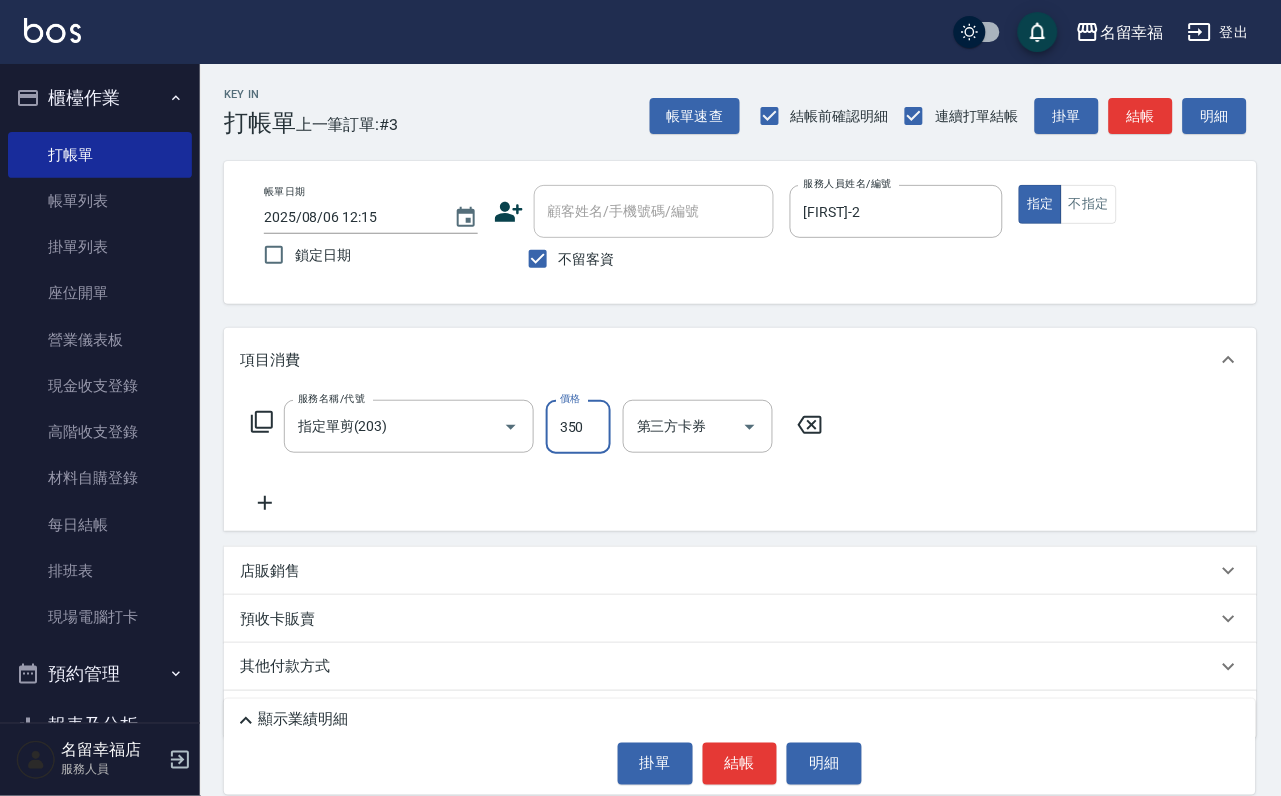 type on "350" 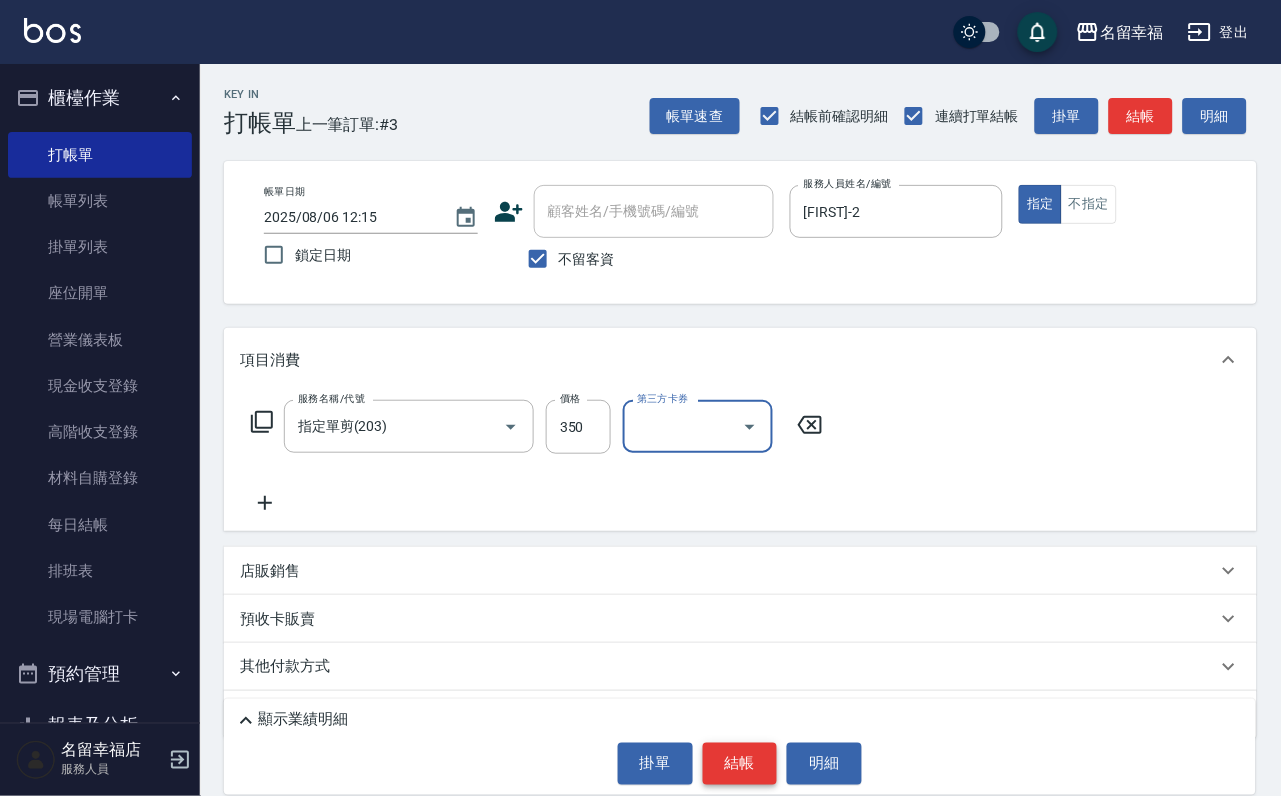 click on "結帳" at bounding box center [740, 764] 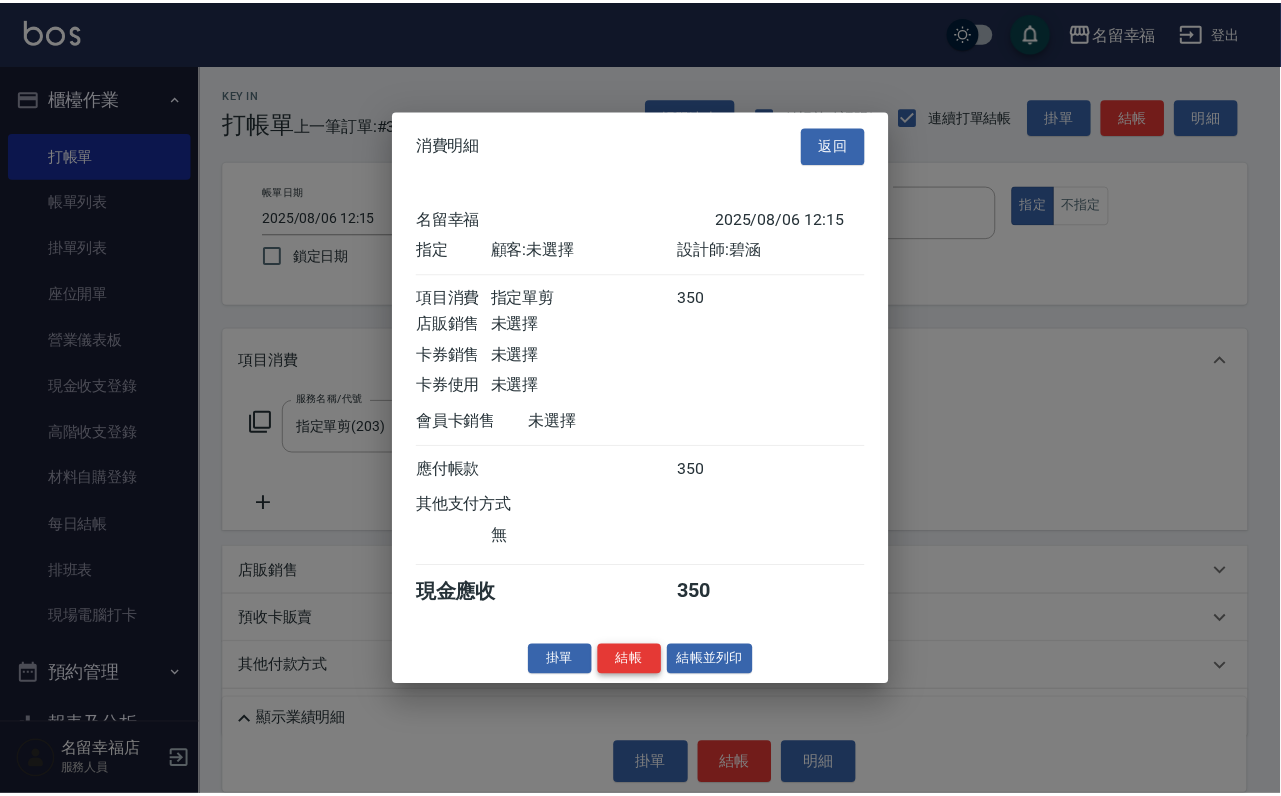 scroll, scrollTop: 247, scrollLeft: 0, axis: vertical 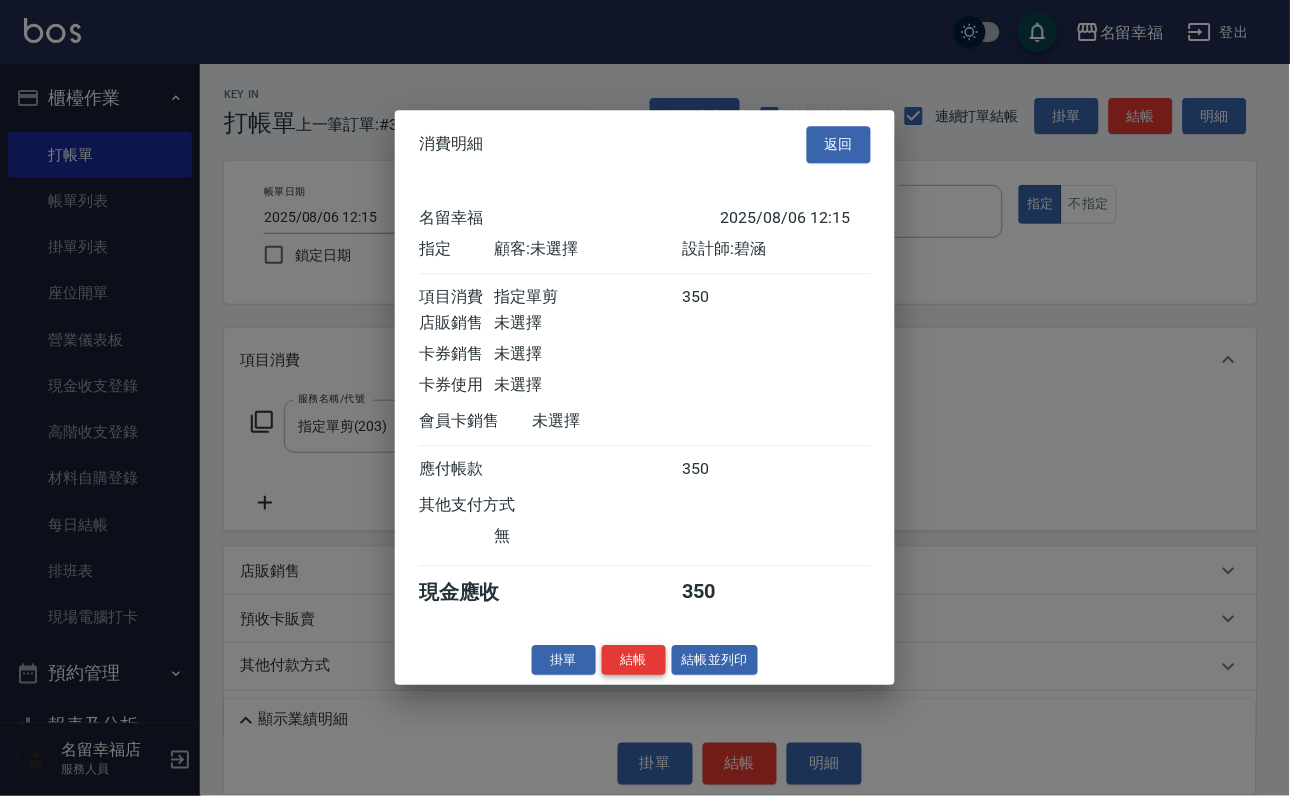 click on "結帳" at bounding box center [634, 660] 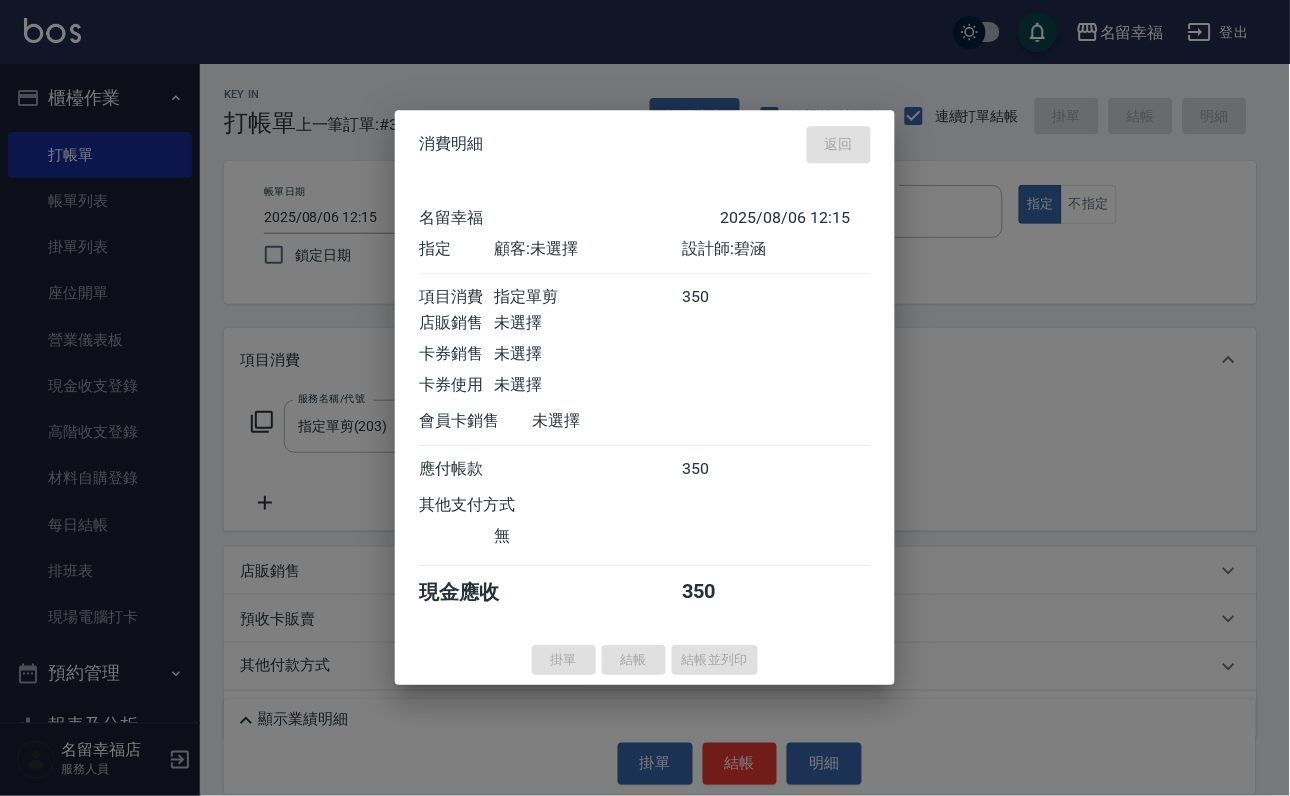 type on "[DATE] [TIME]" 